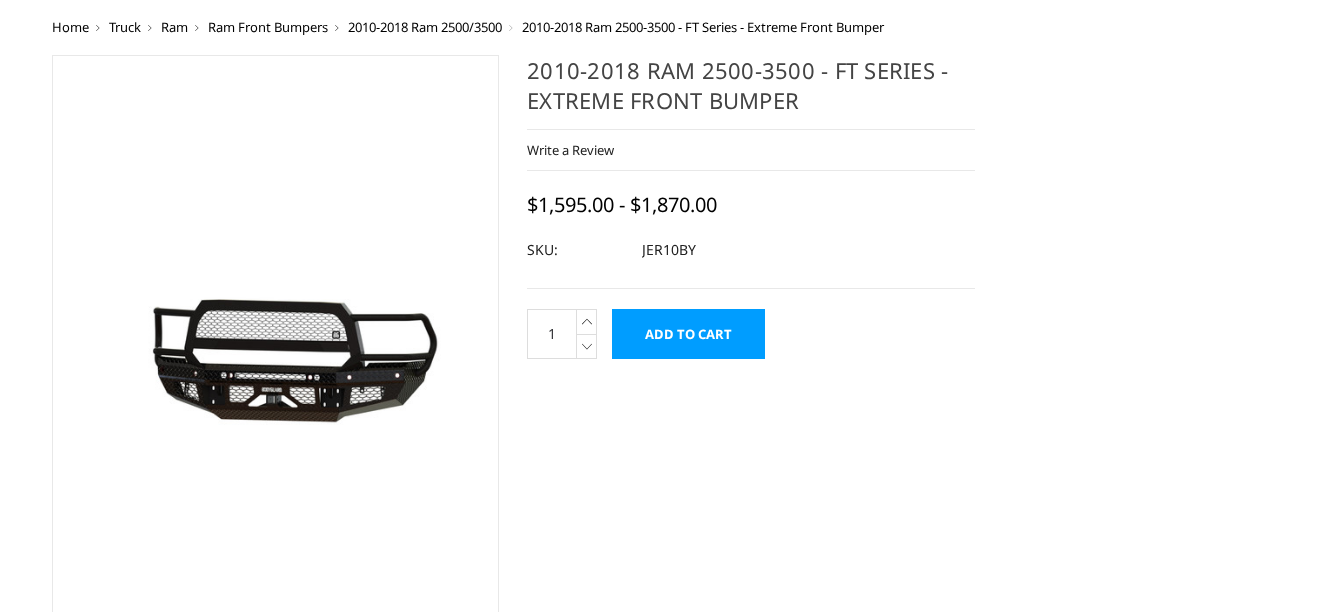 scroll, scrollTop: 0, scrollLeft: 0, axis: both 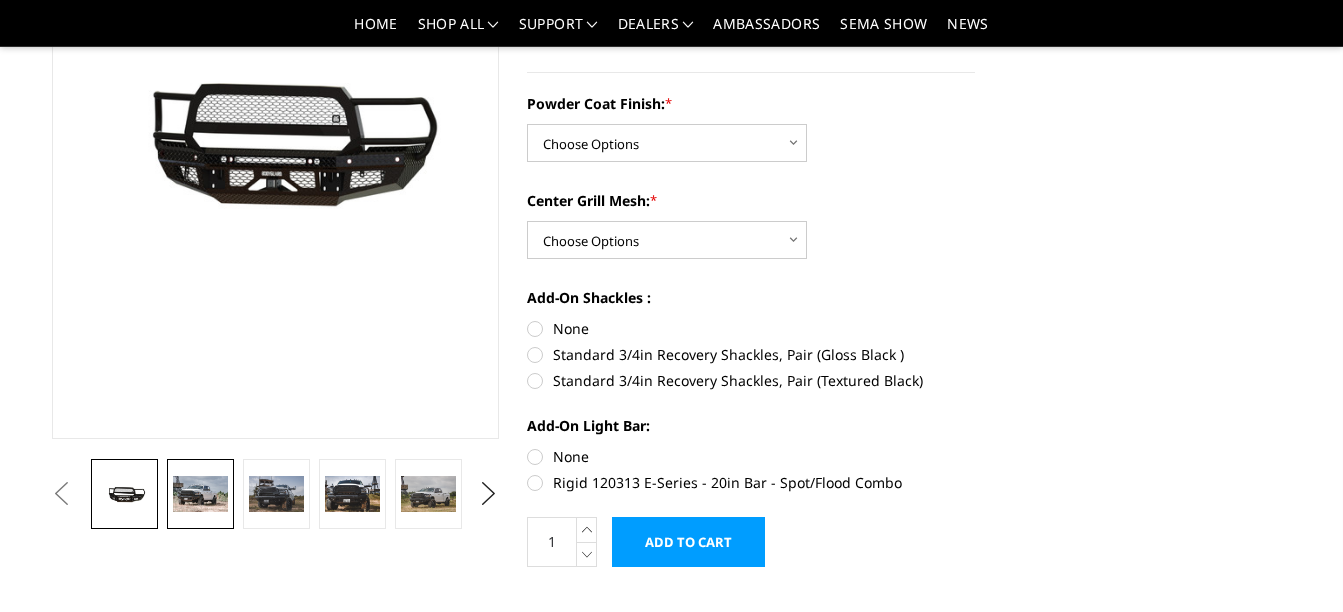 click at bounding box center [200, 494] 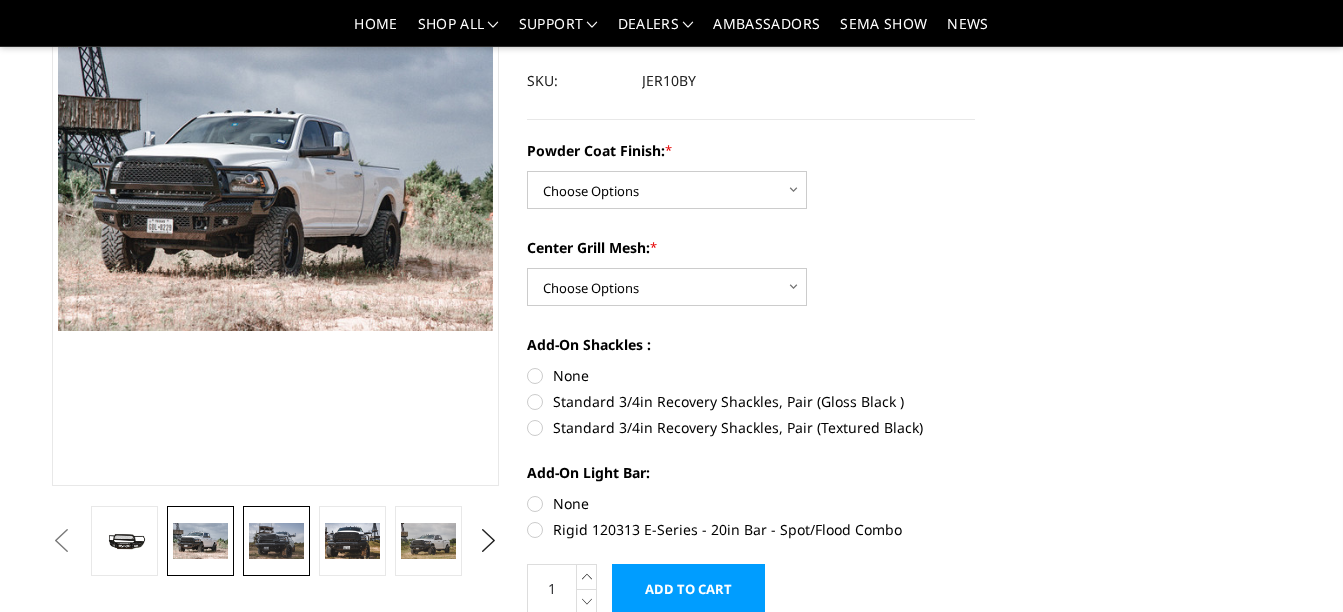click at bounding box center [276, 541] 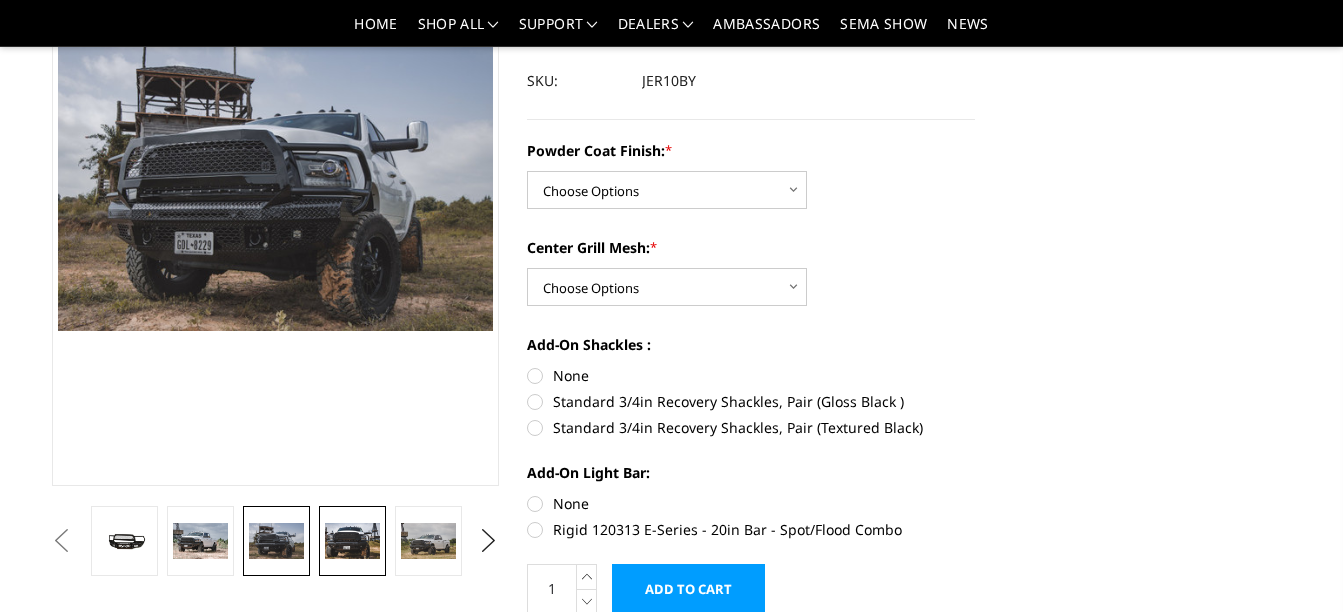 click at bounding box center [352, 541] 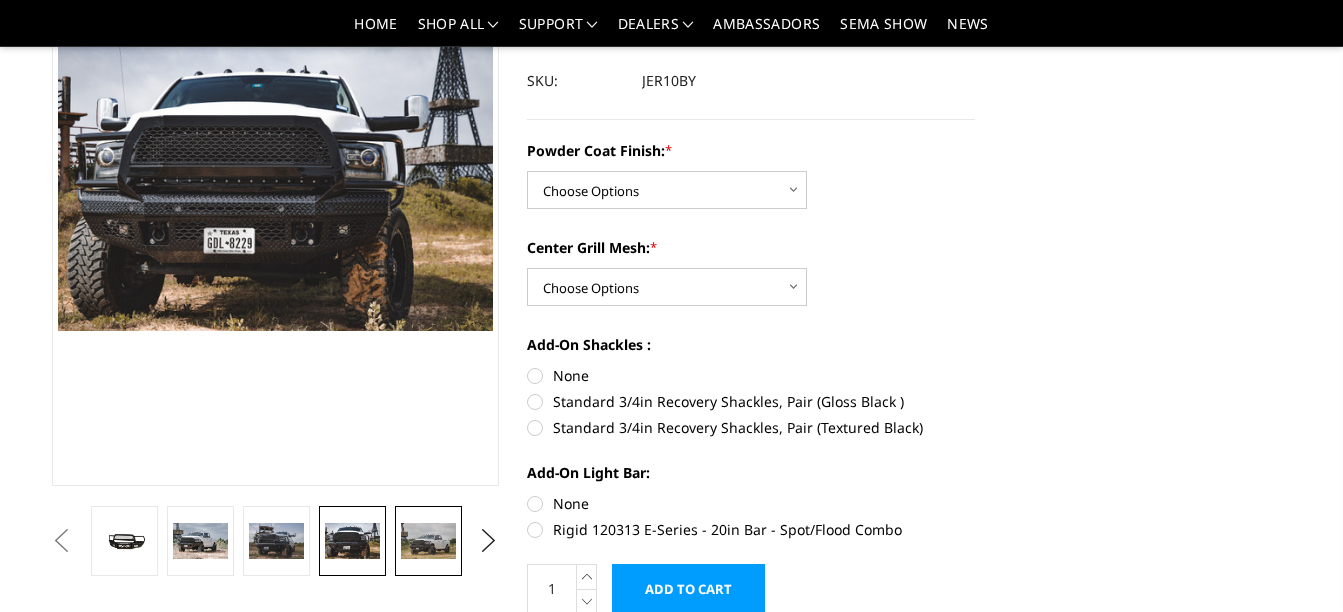 click at bounding box center [428, 541] 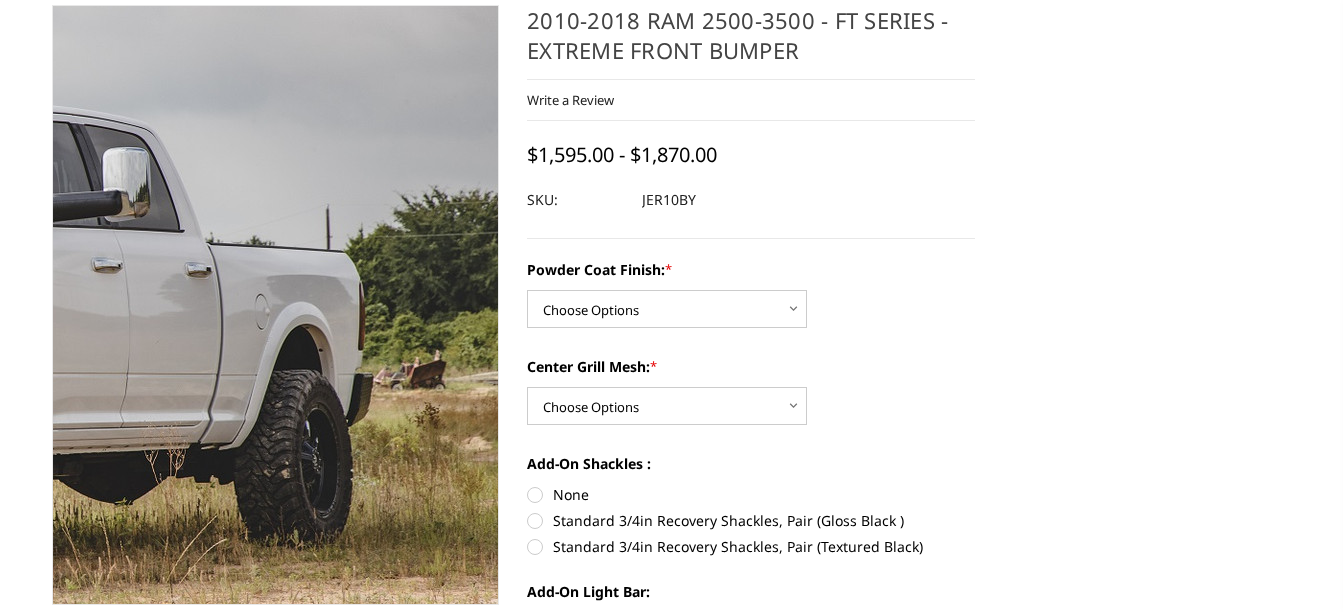 scroll, scrollTop: 220, scrollLeft: 0, axis: vertical 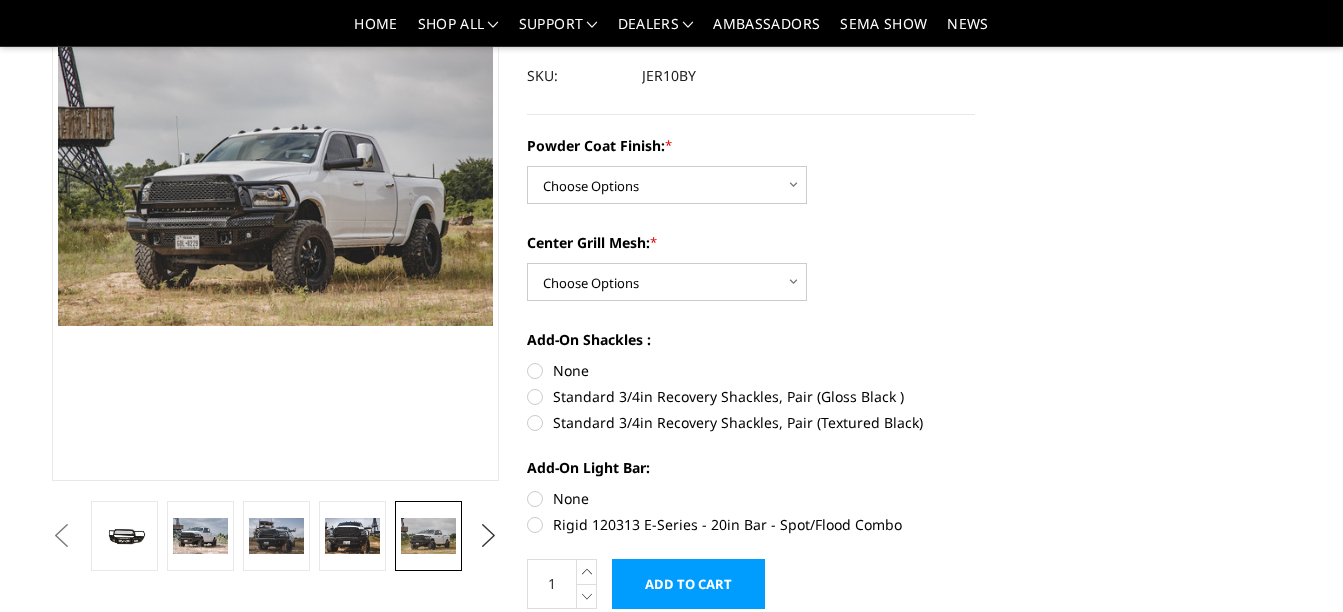 click on "Next" at bounding box center [489, 536] 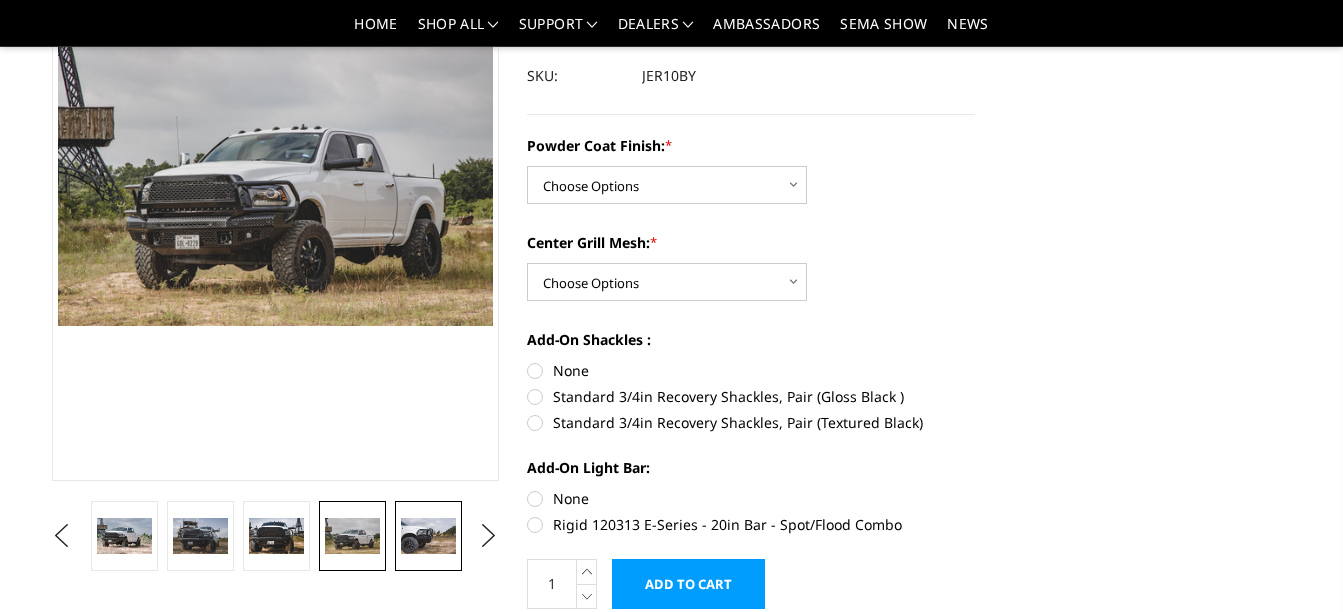 click at bounding box center (428, 536) 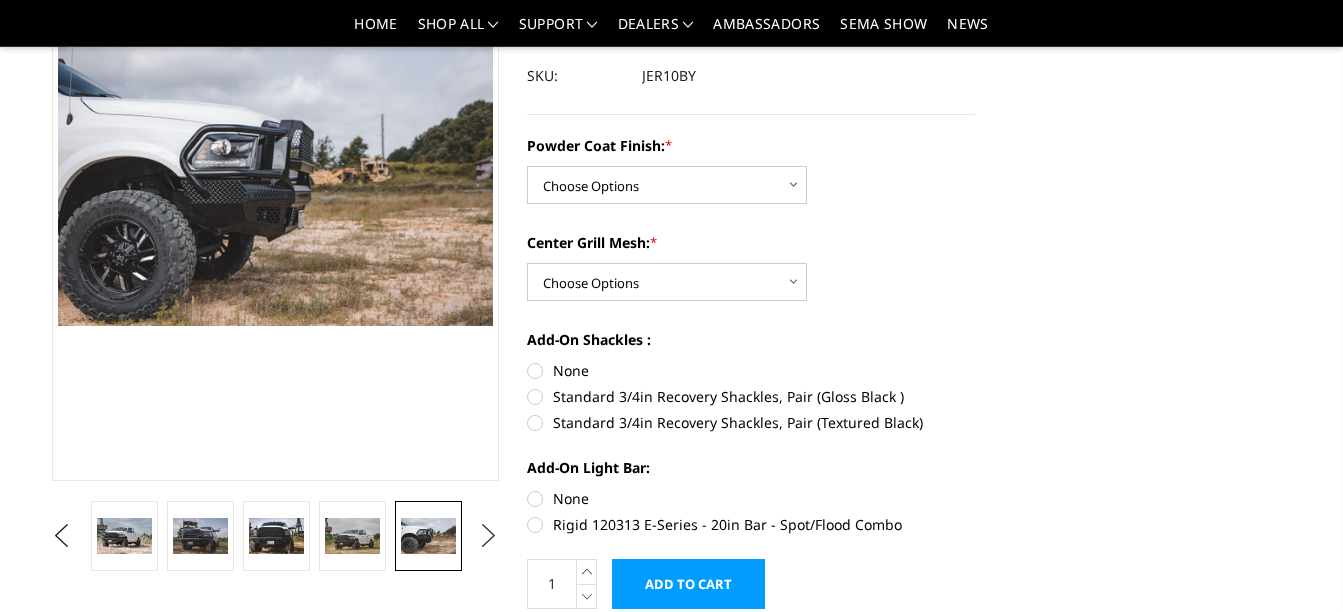 click on "Next" at bounding box center (489, 536) 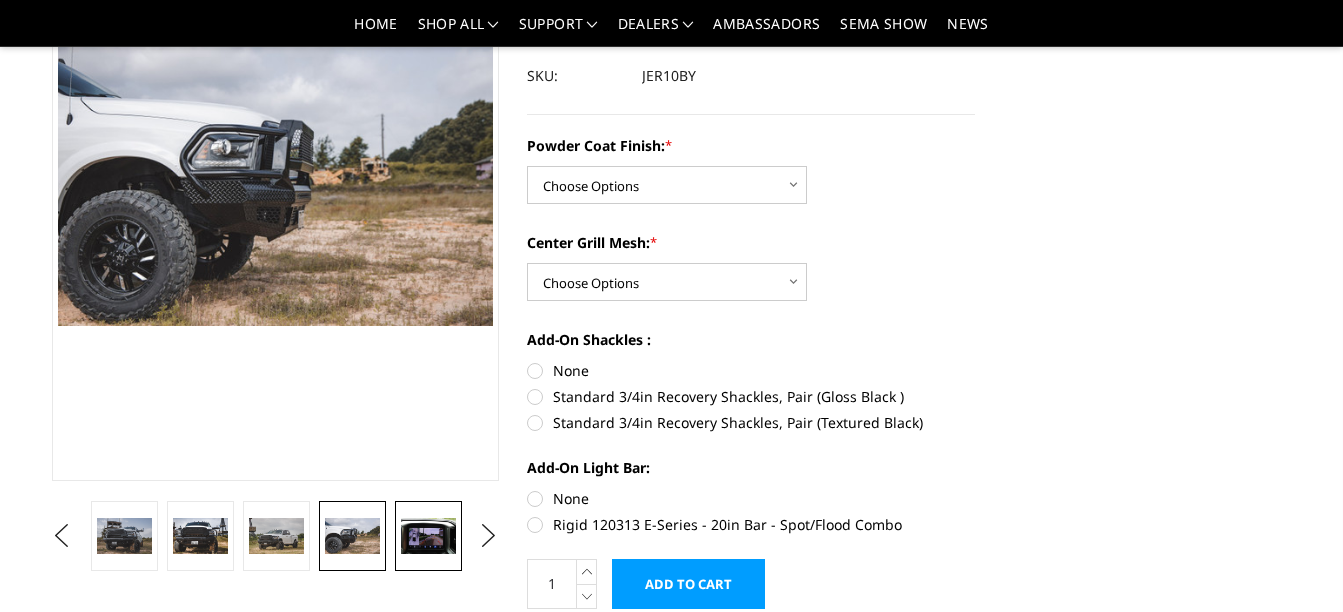 click at bounding box center (428, 536) 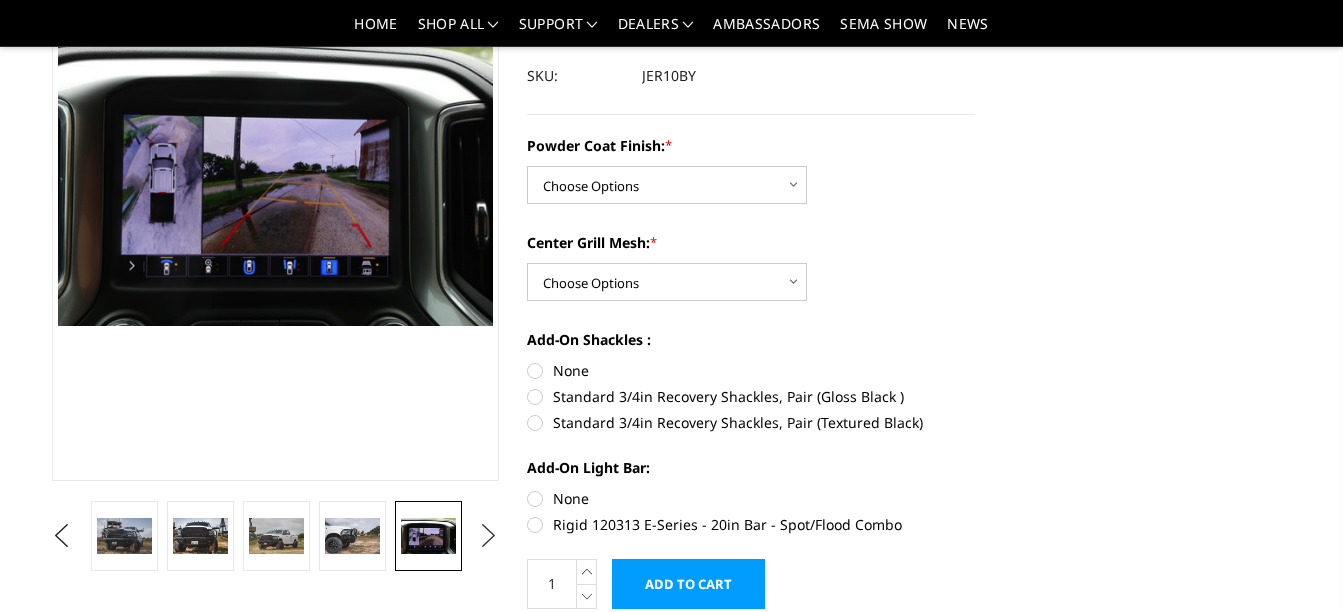 click on "Next" at bounding box center [489, 536] 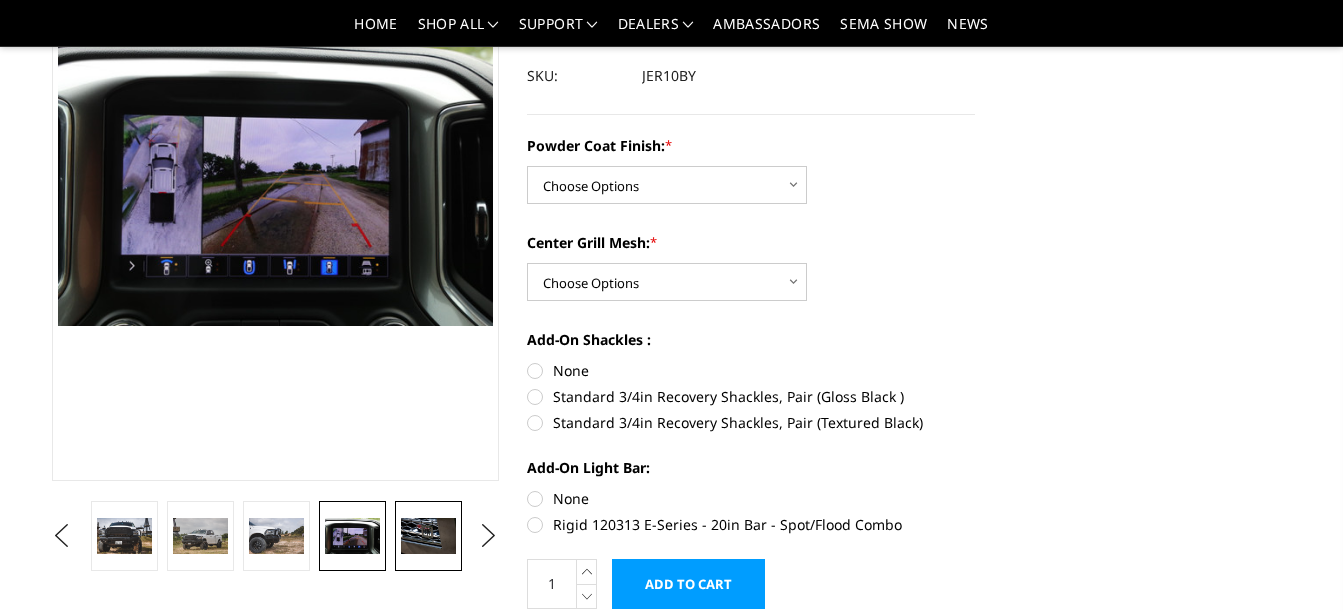 click at bounding box center (428, 536) 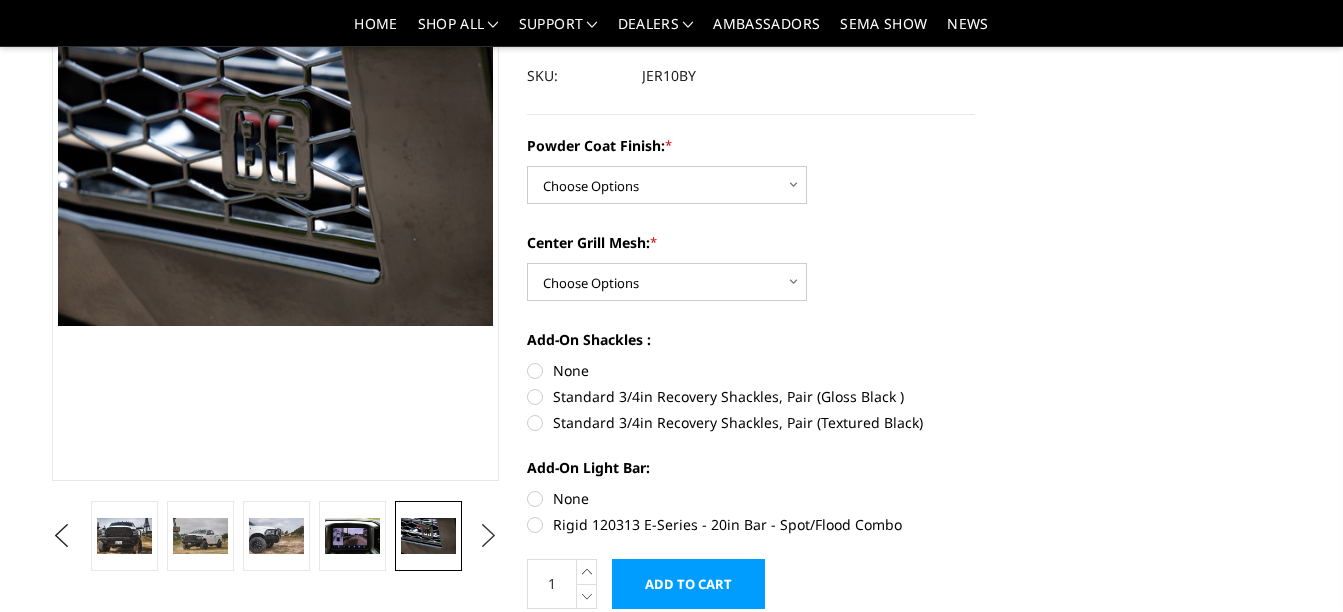 click on "Next" at bounding box center [489, 536] 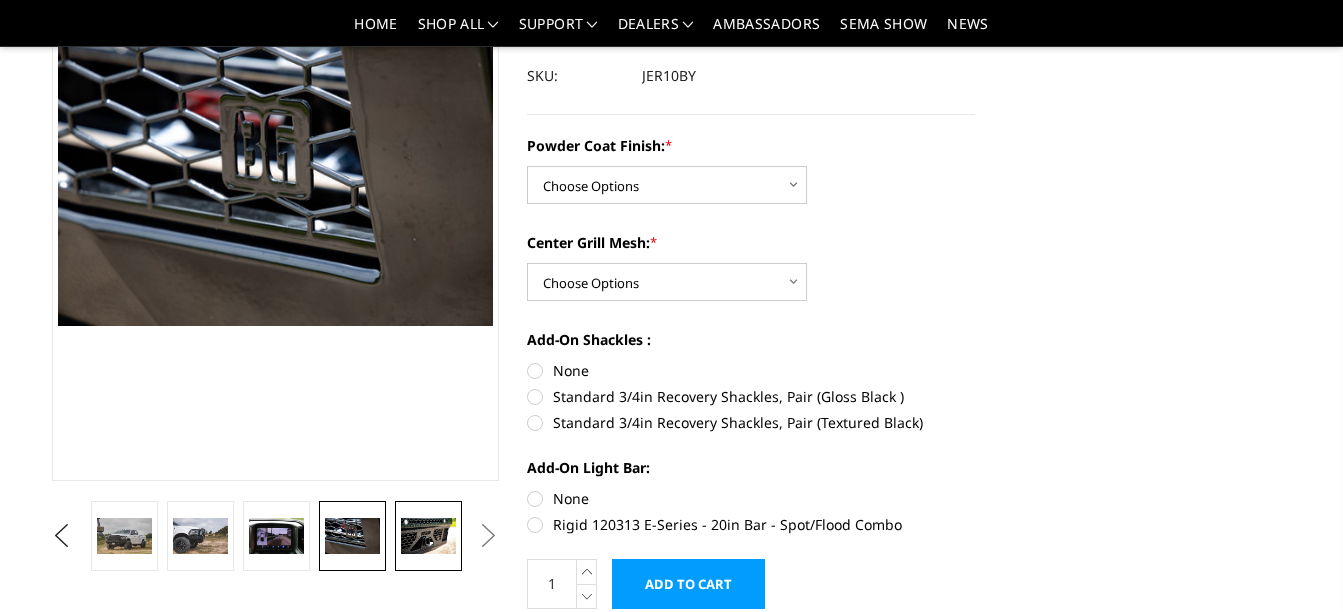 click at bounding box center (428, 536) 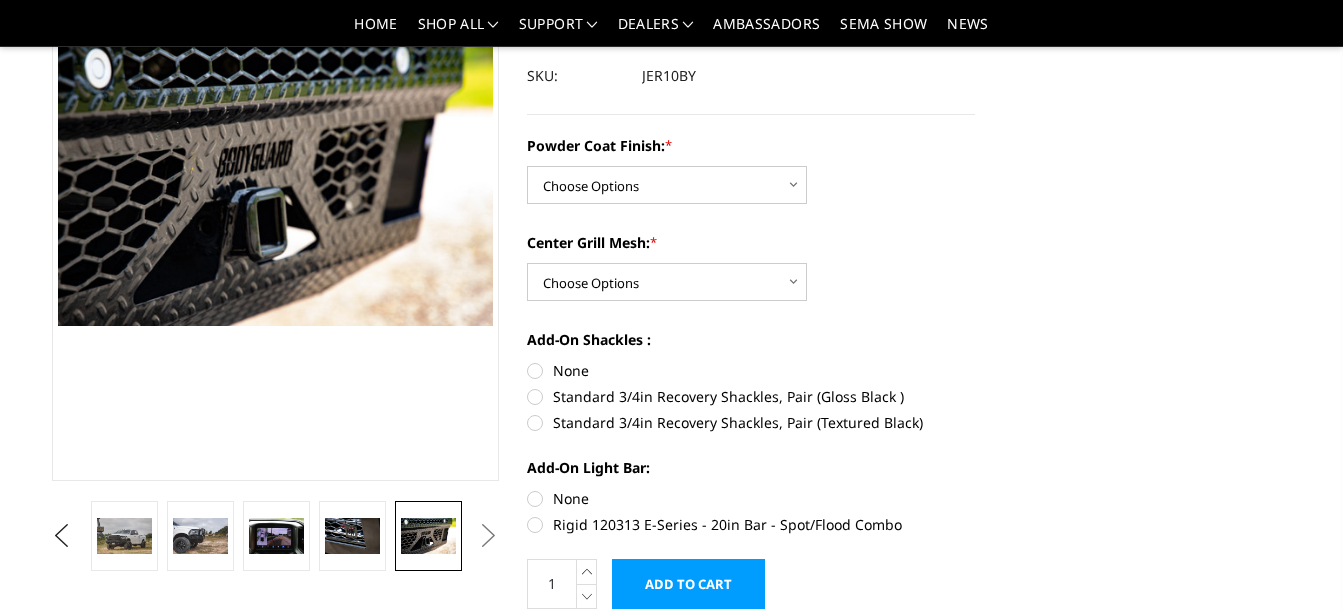 click on "Next" at bounding box center (489, 536) 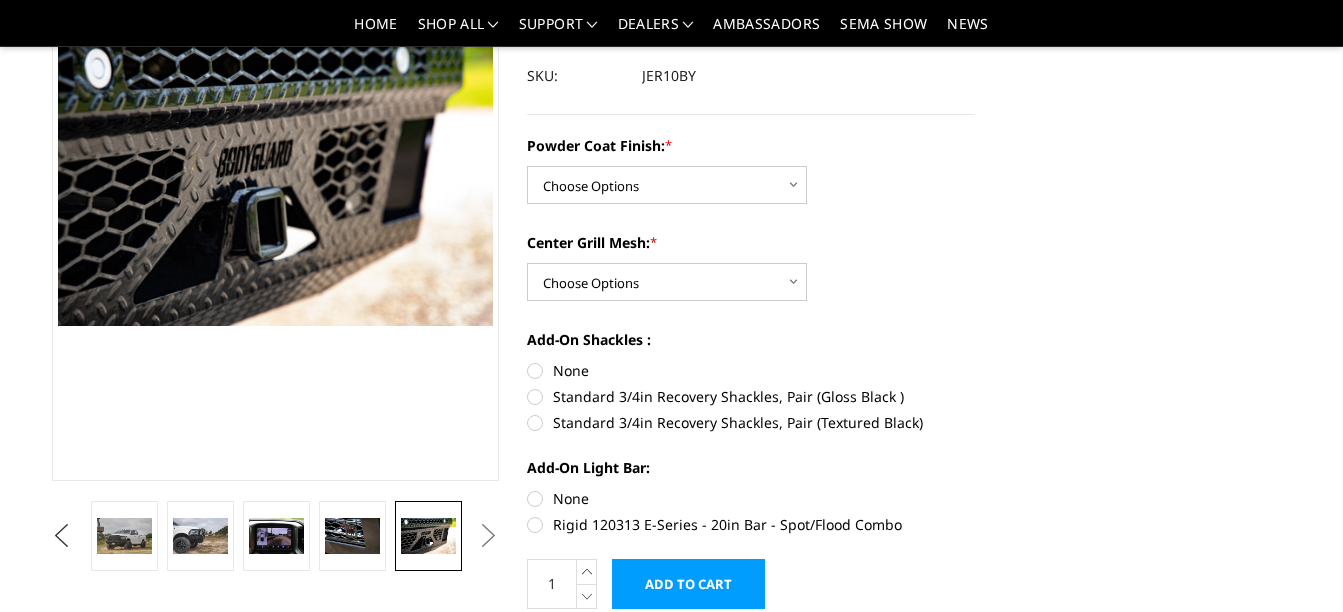click on "Previous" at bounding box center (62, 536) 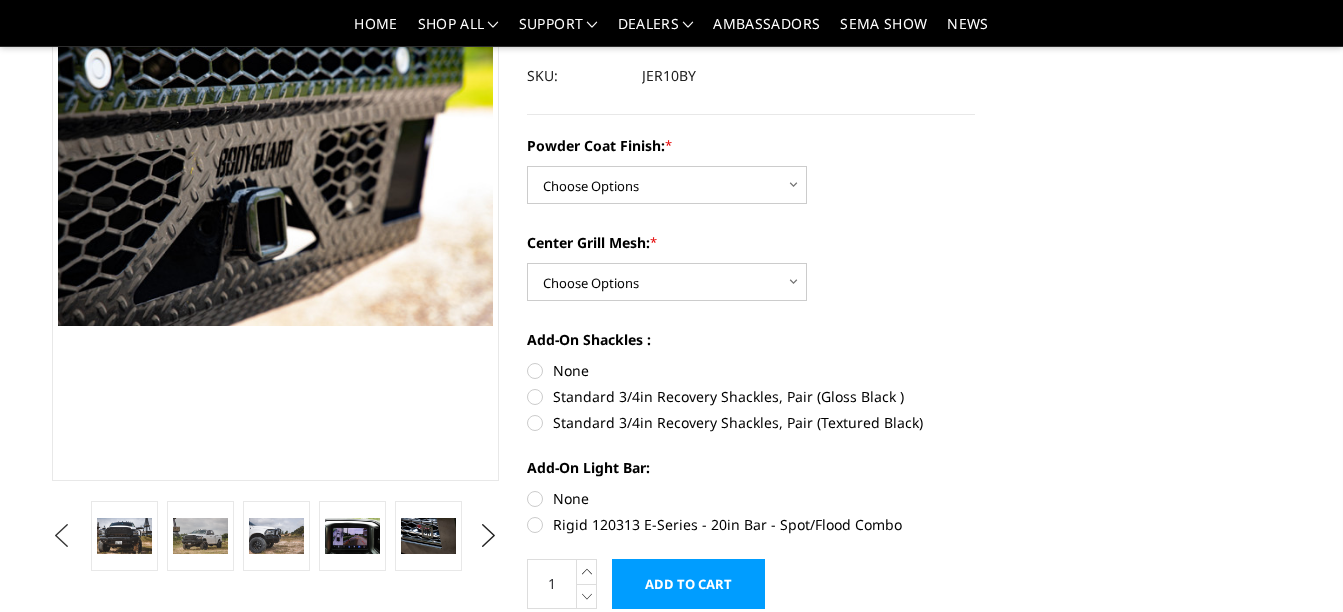 click on "Previous" at bounding box center (62, 536) 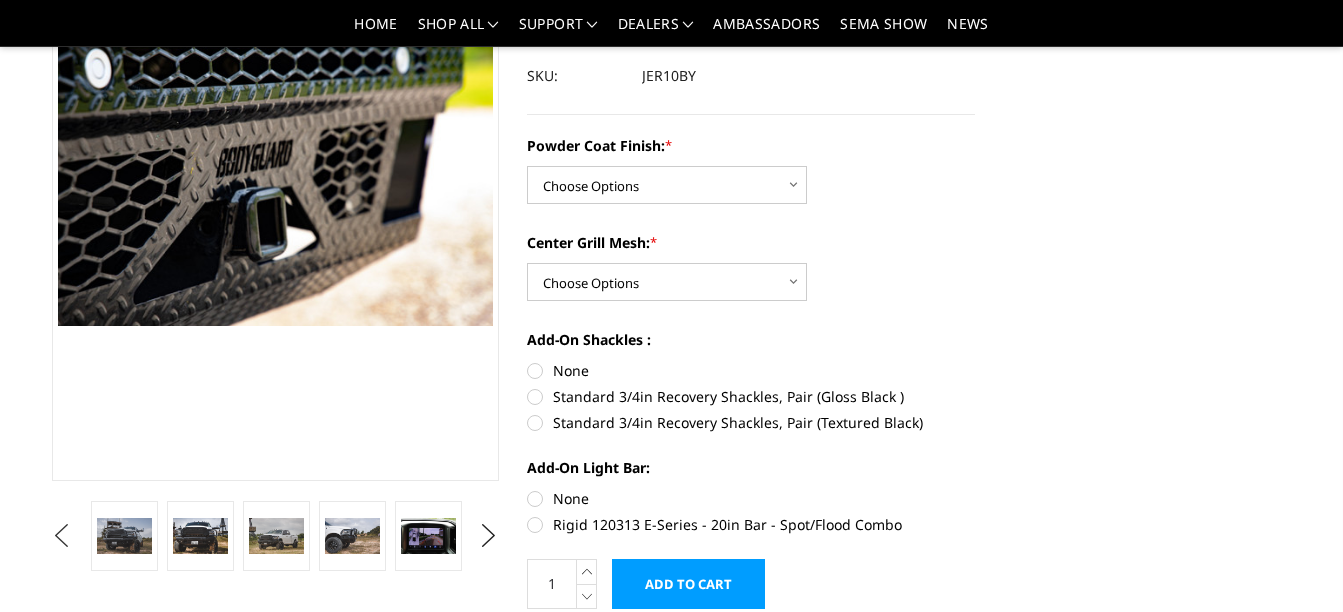 click on "Previous" at bounding box center [62, 536] 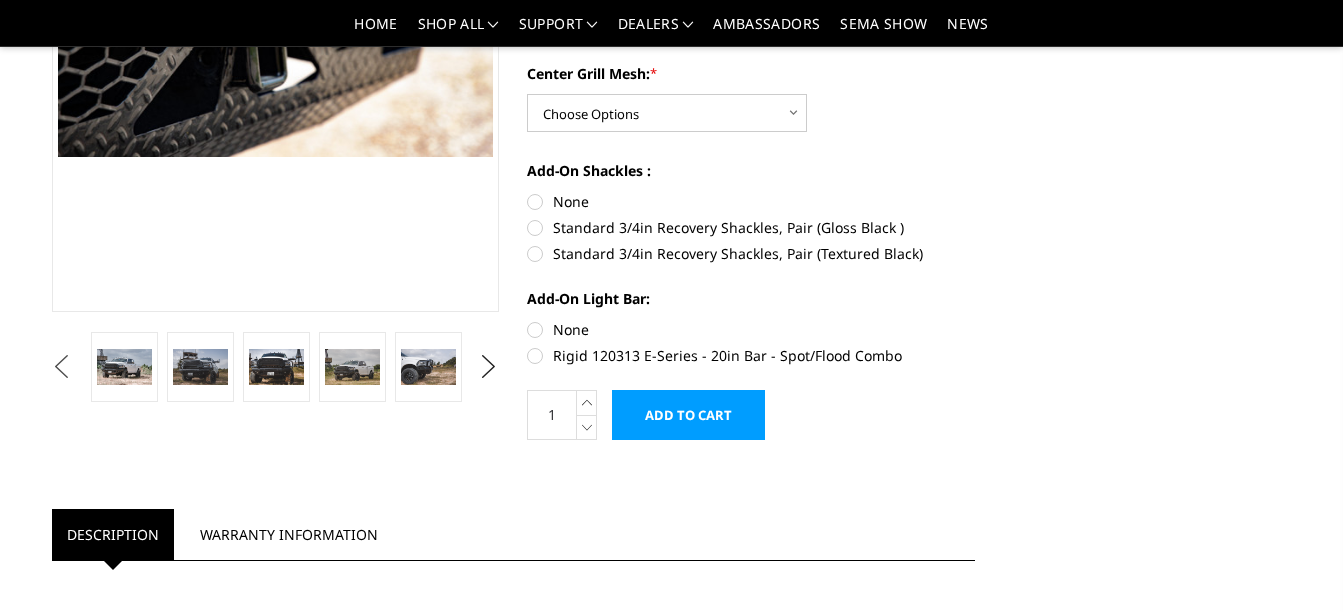 scroll, scrollTop: 390, scrollLeft: 0, axis: vertical 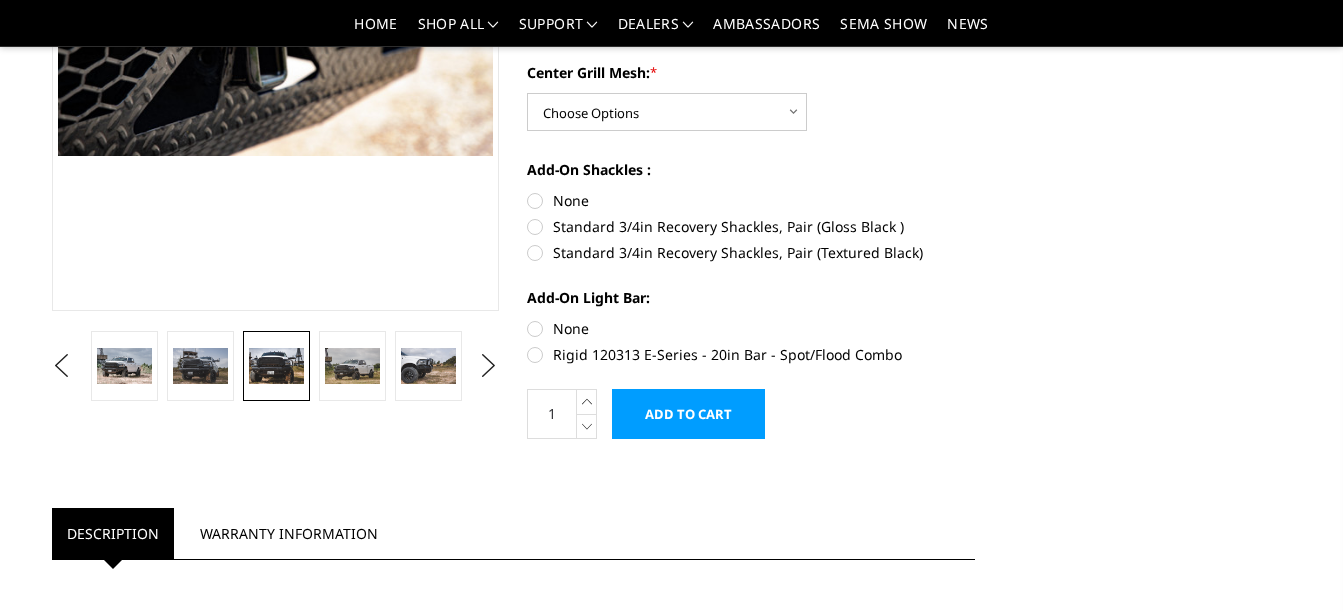 click at bounding box center (276, 366) 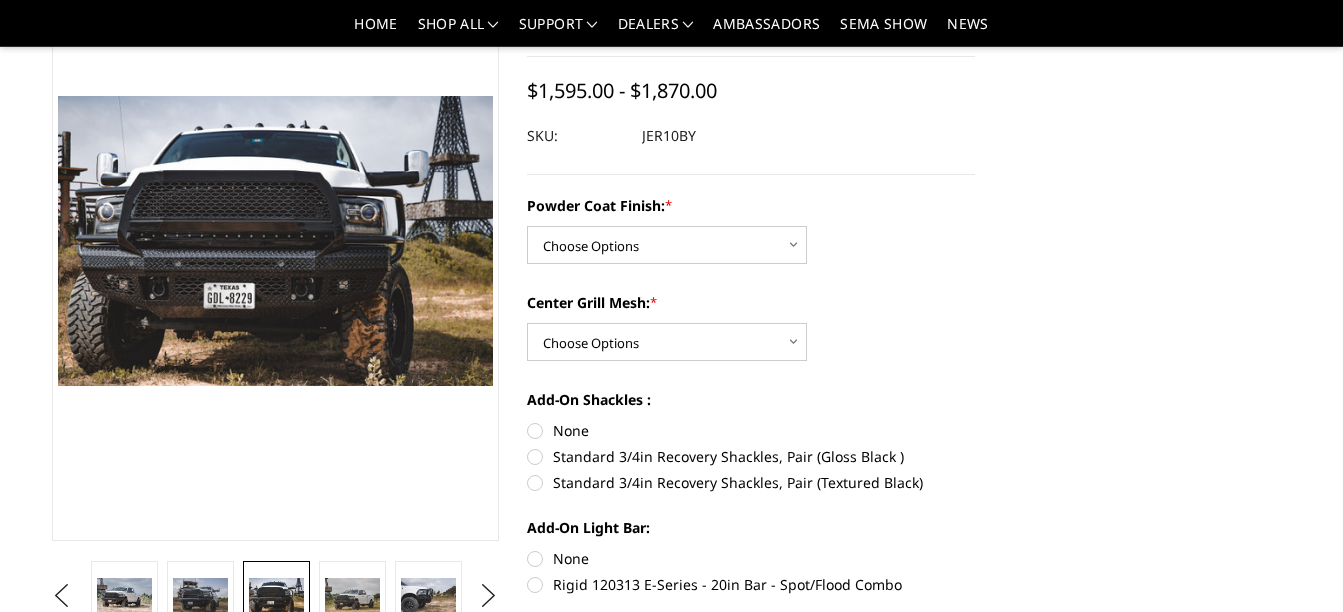 scroll, scrollTop: 159, scrollLeft: 0, axis: vertical 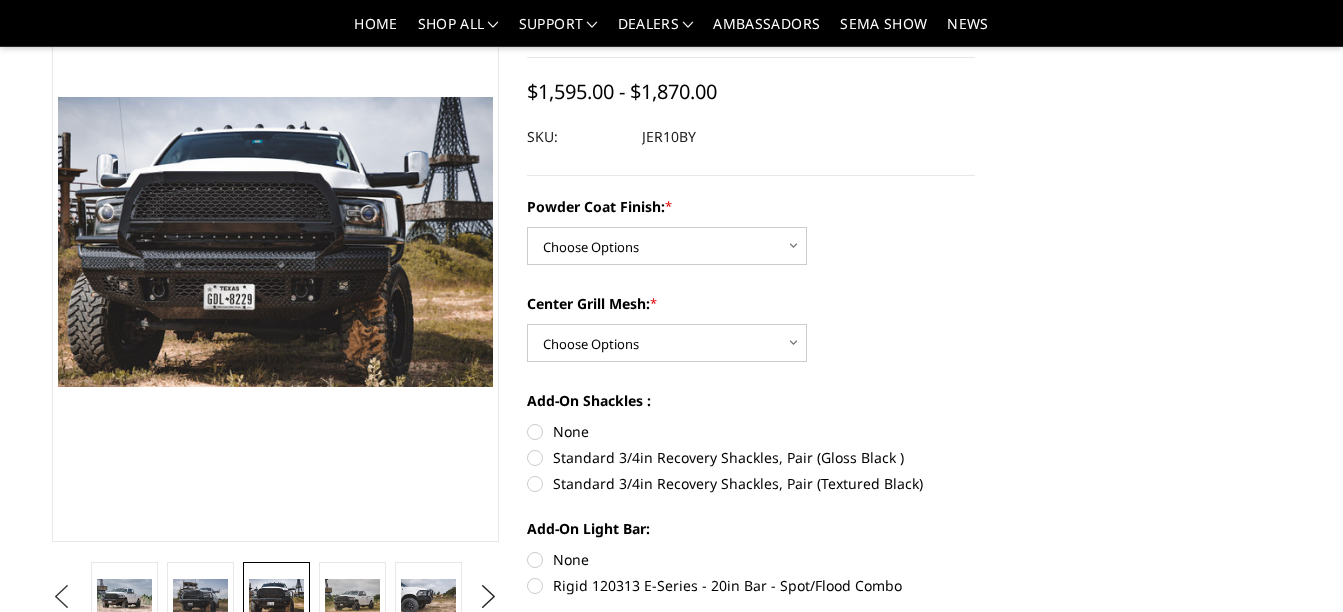 click on "Previous" at bounding box center (62, 597) 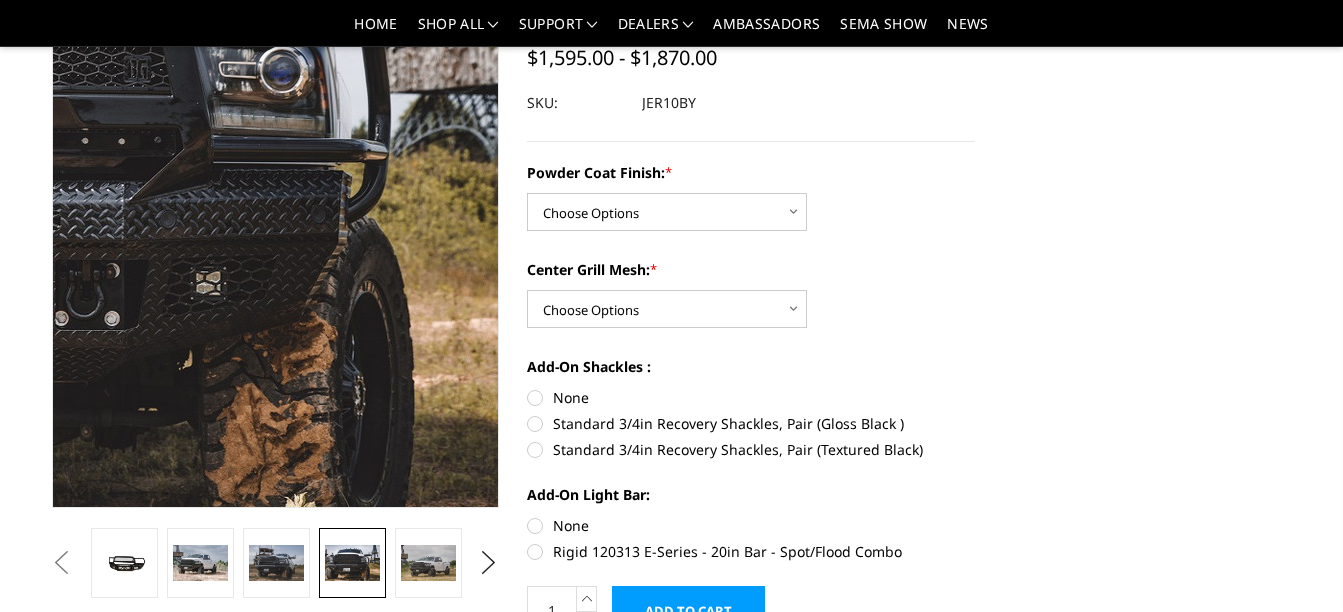 scroll, scrollTop: 191, scrollLeft: 0, axis: vertical 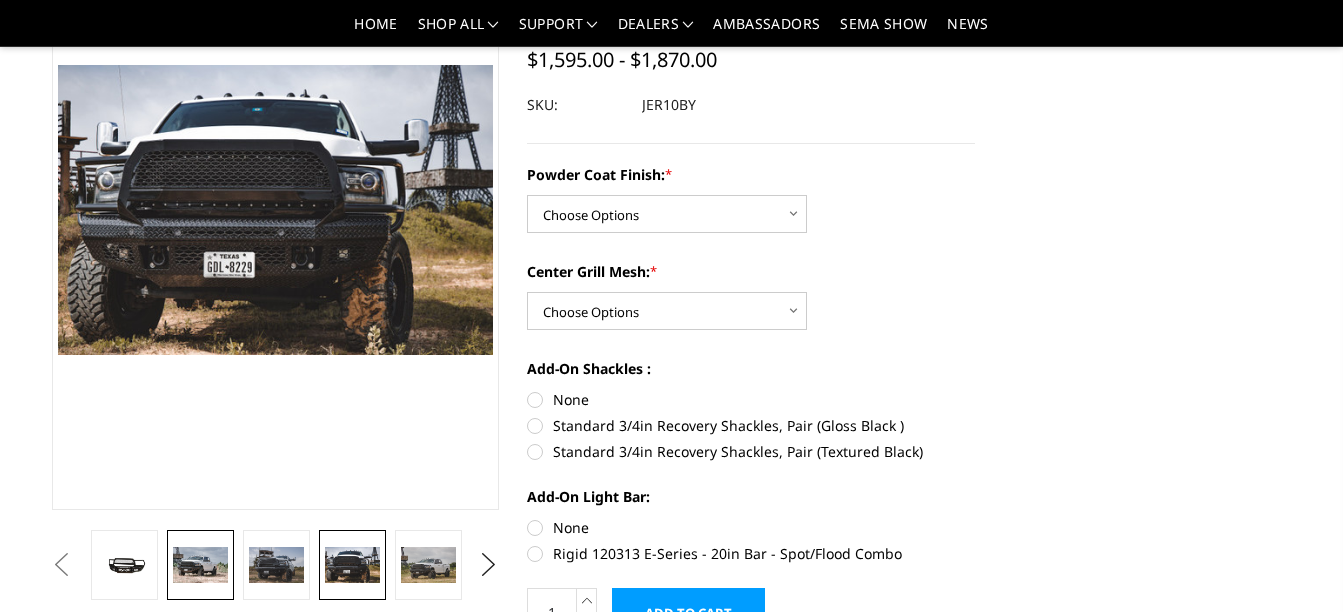 click at bounding box center (200, 565) 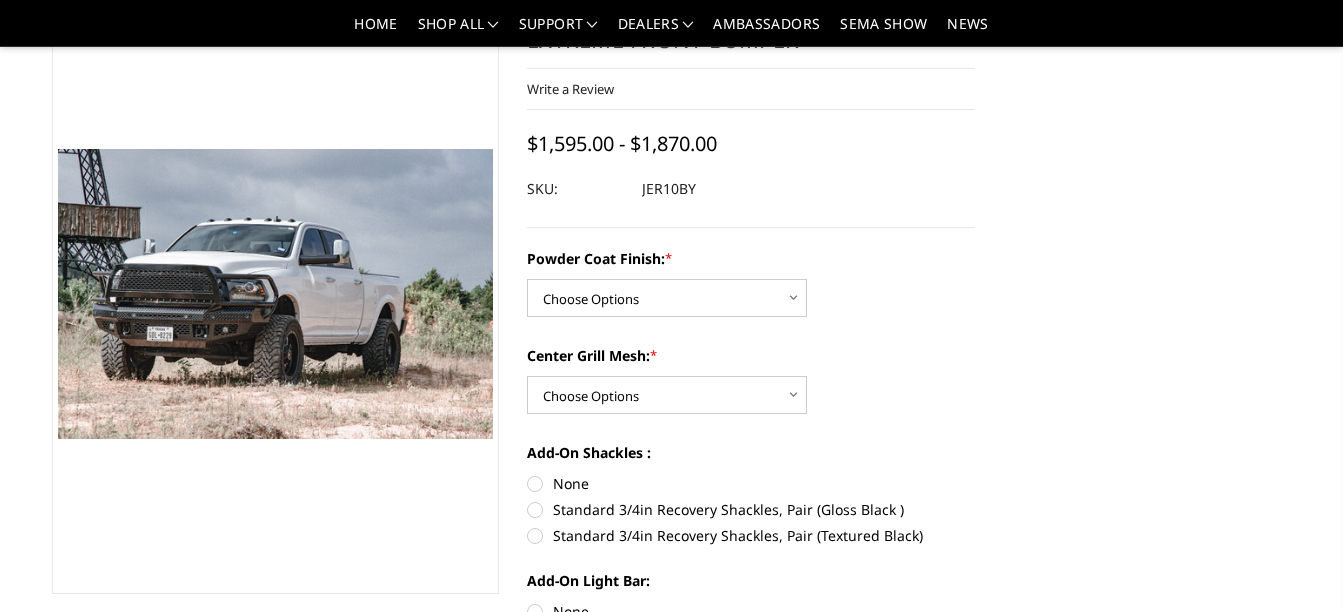 scroll, scrollTop: 107, scrollLeft: 0, axis: vertical 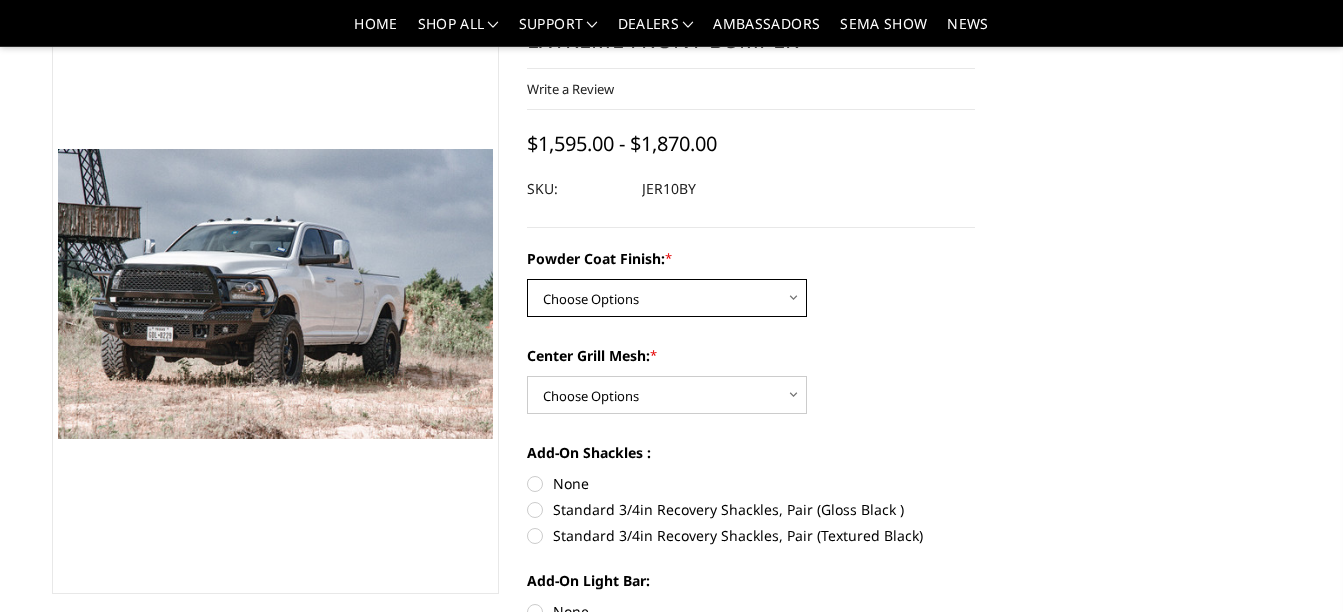 click on "Choose Options
Bare Metal
Gloss Black Powder Coat
Textured Black Powder Coat" at bounding box center (667, 298) 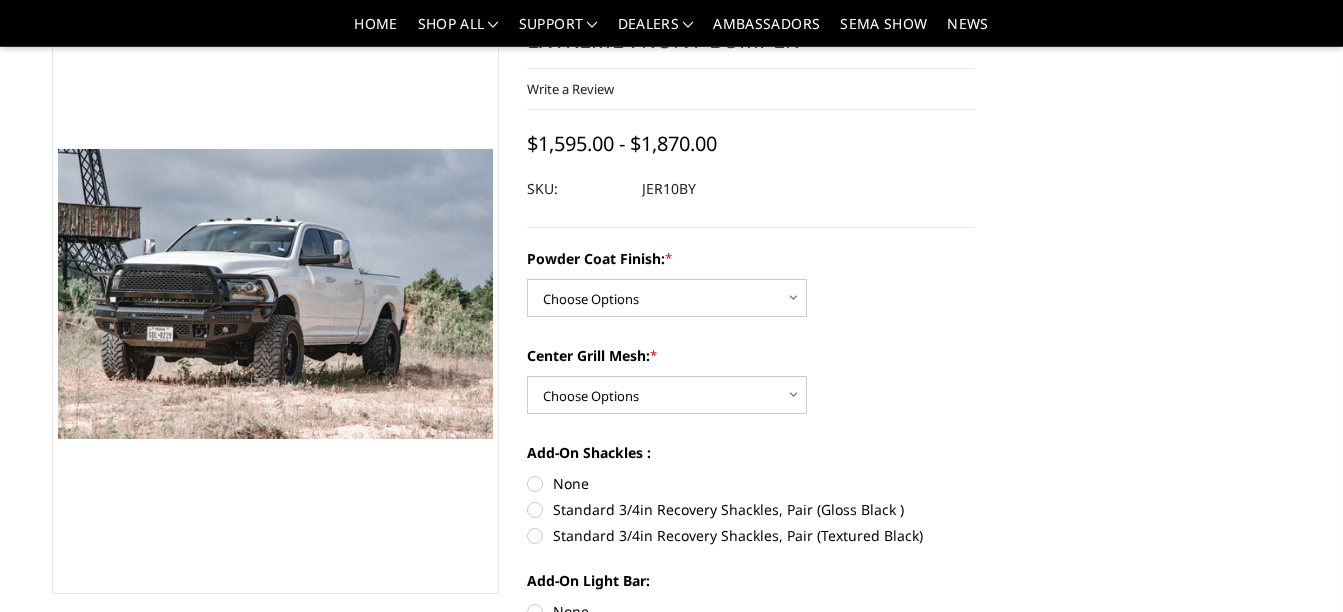 click on "Previous
Next" at bounding box center [672, 1090] 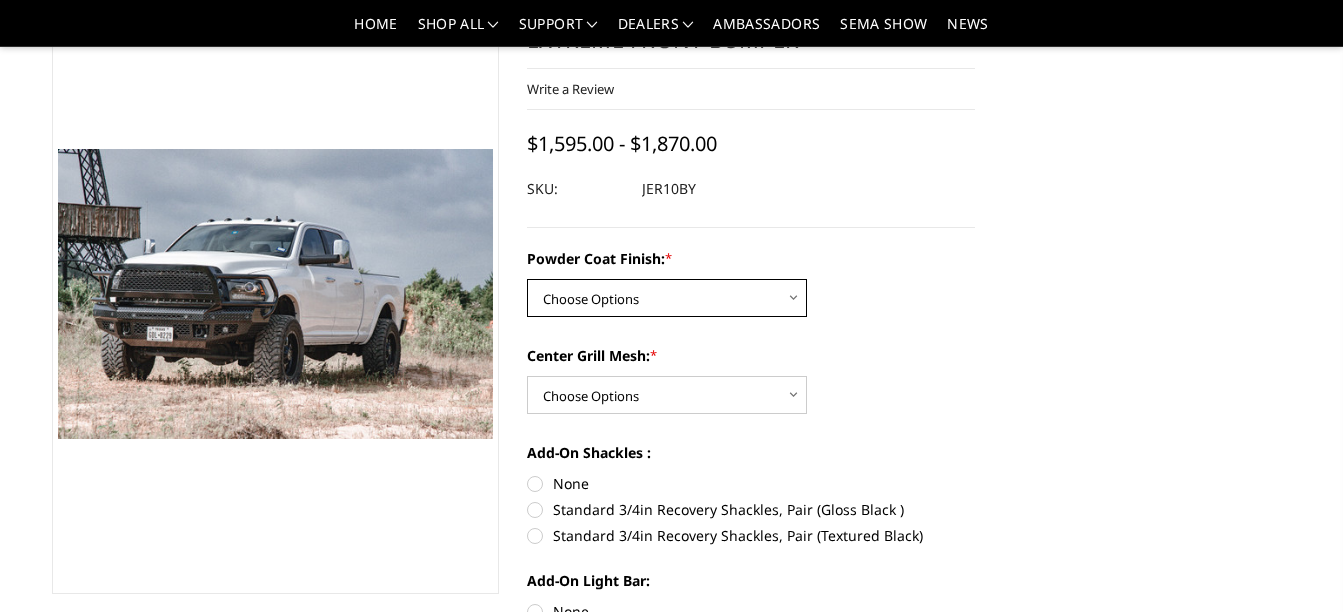 click on "Choose Options
Bare Metal
Gloss Black Powder Coat
Textured Black Powder Coat" at bounding box center [667, 298] 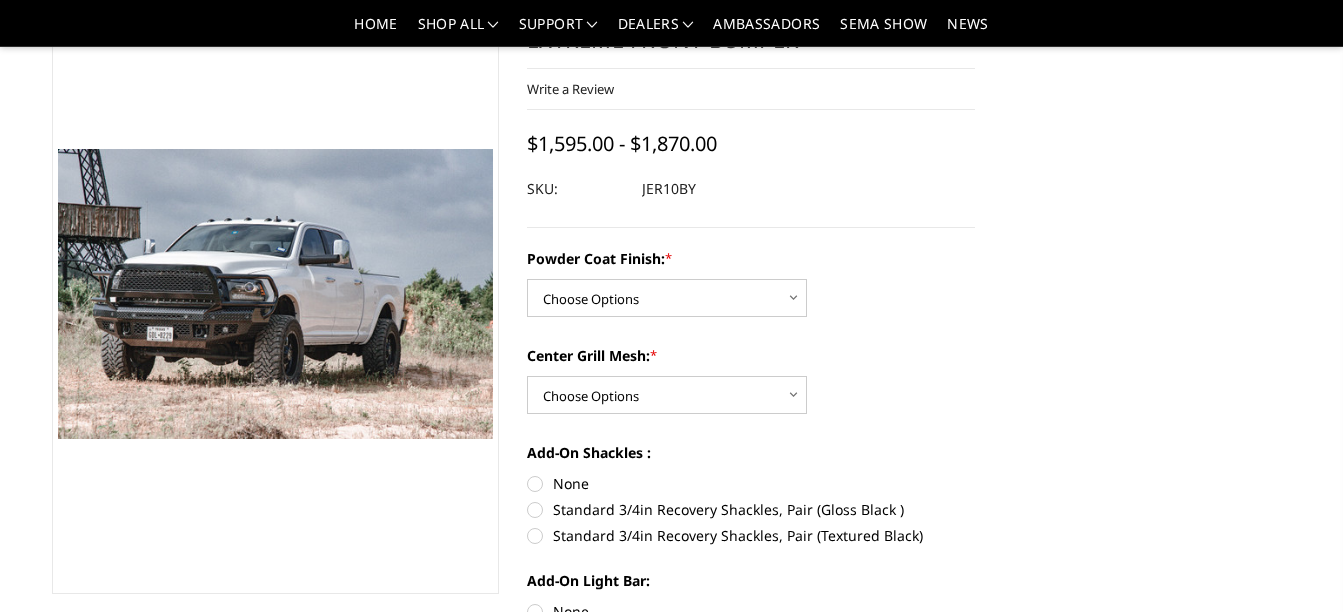 click on "Powder Coat Finish:
*
Choose Options
Bare Metal
Gloss Black Powder Coat
Textured Black Powder Coat
Center Grill Mesh:
*
Choose Options
WITH Expanded Metal in Center Grill
WITHOUT Expanded Metal in Center Grill
Add-On Shackles :
None
Standard 3/4in Recovery Shackles, Pair (Gloss Black )
Standard 3/4in Recovery Shackles, Pair (Textured Black)
Add-On Light Bar:
None
Rigid 120313 E-Series - 20in Bar - Spot/Flood Combo" at bounding box center (751, 446) 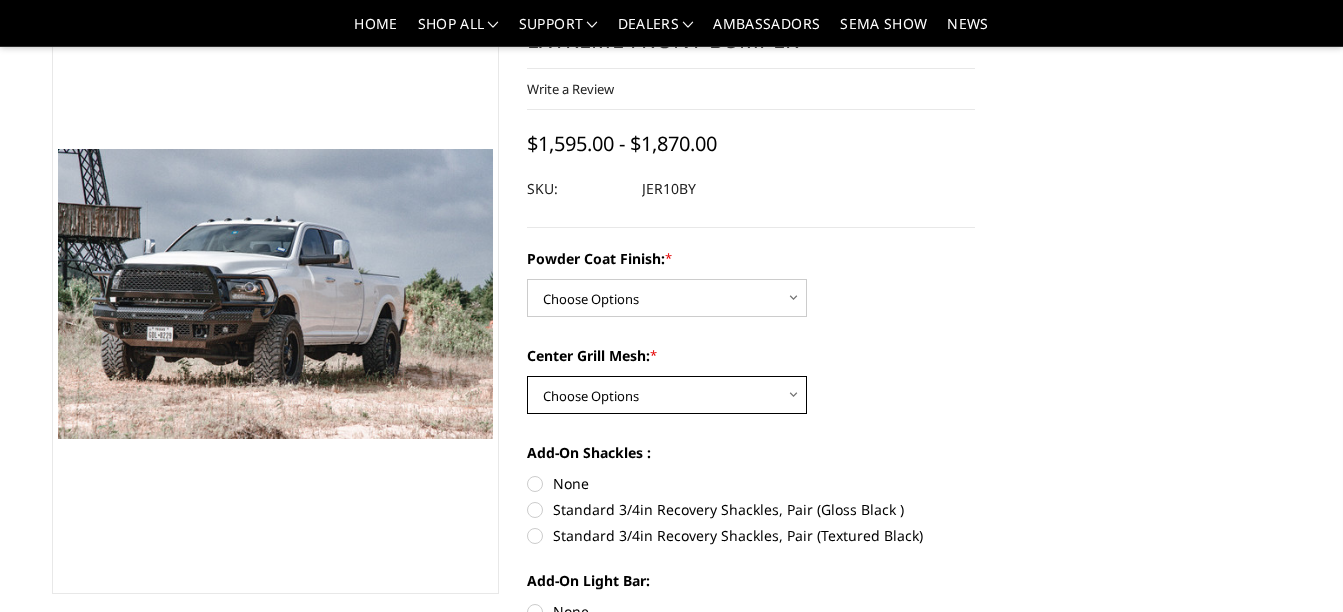 click on "Choose Options
WITH Expanded Metal in Center Grill
WITHOUT Expanded Metal in Center Grill" at bounding box center [667, 395] 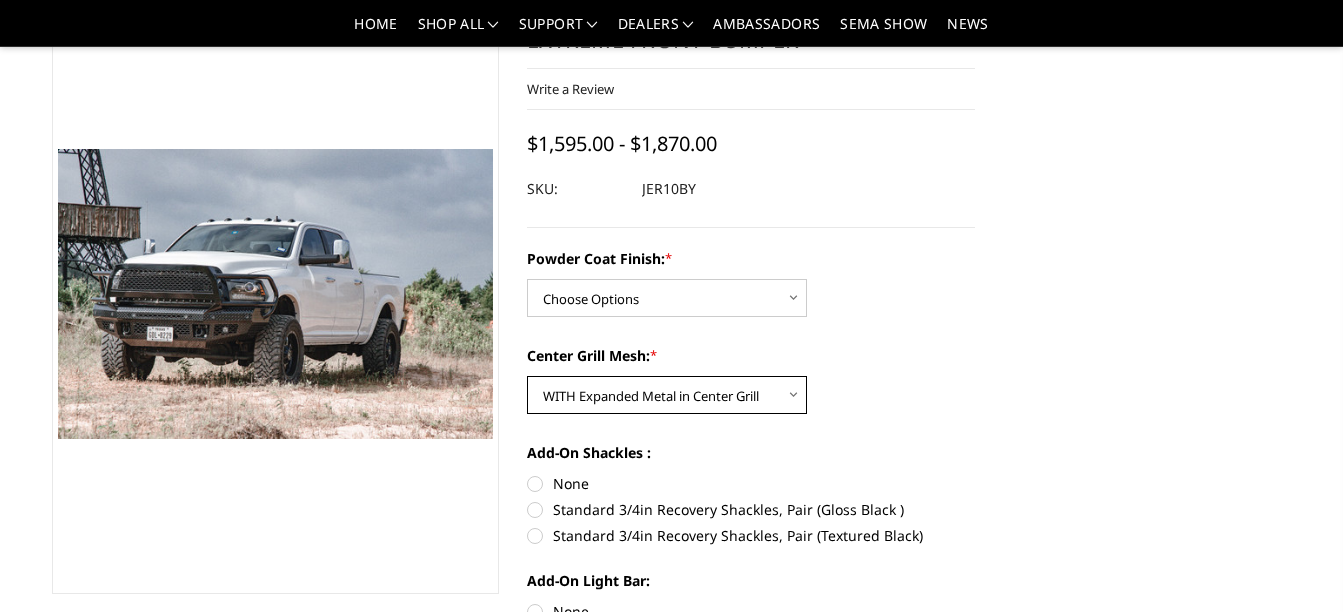 click on "Choose Options
WITH Expanded Metal in Center Grill
WITHOUT Expanded Metal in Center Grill" at bounding box center [667, 395] 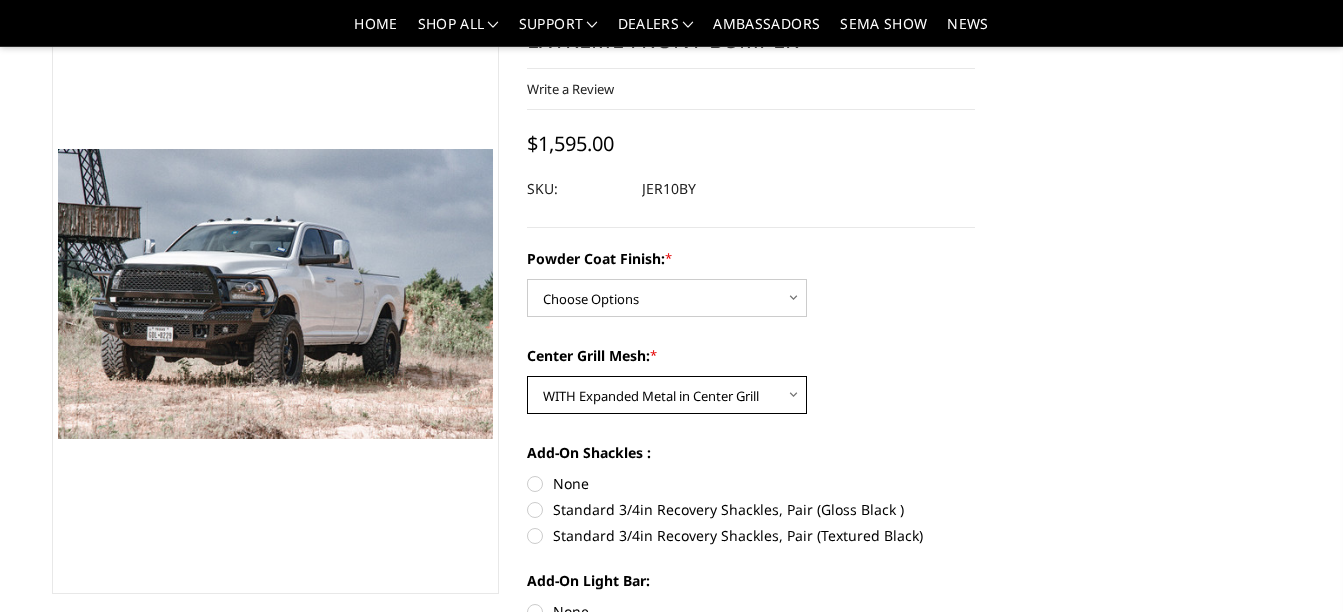 click on "Choose Options
WITH Expanded Metal in Center Grill
WITHOUT Expanded Metal in Center Grill" at bounding box center (667, 395) 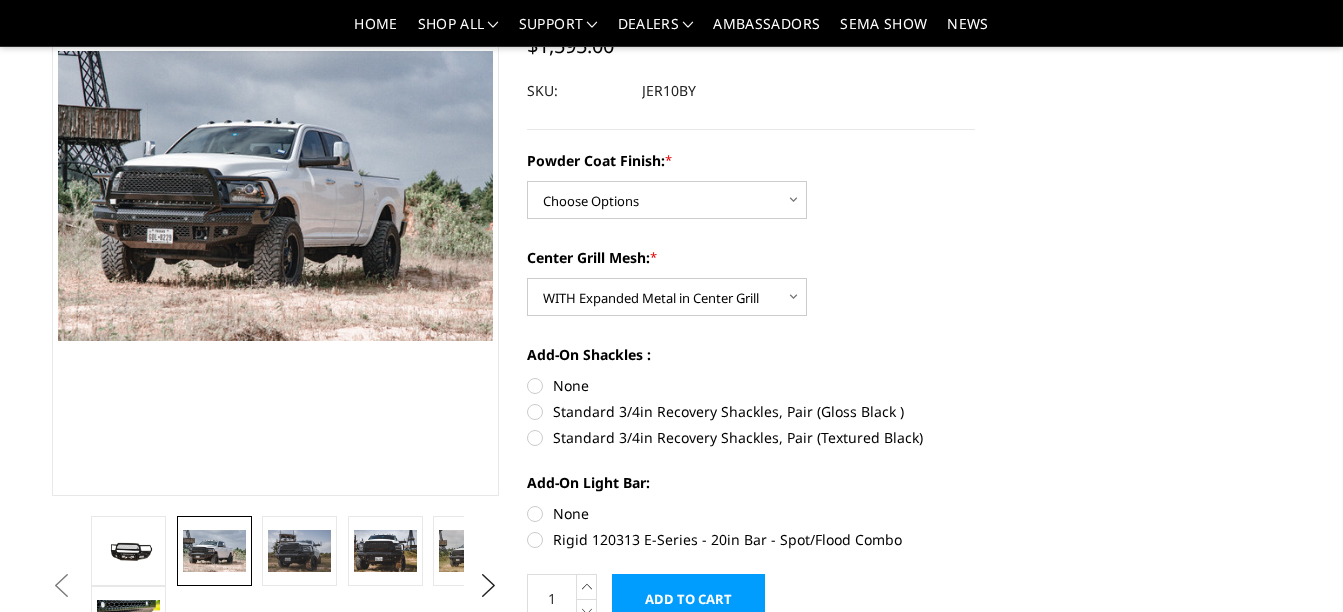 click on "Standard 3/4in Recovery Shackles, Pair (Gloss Black )" at bounding box center (751, 411) 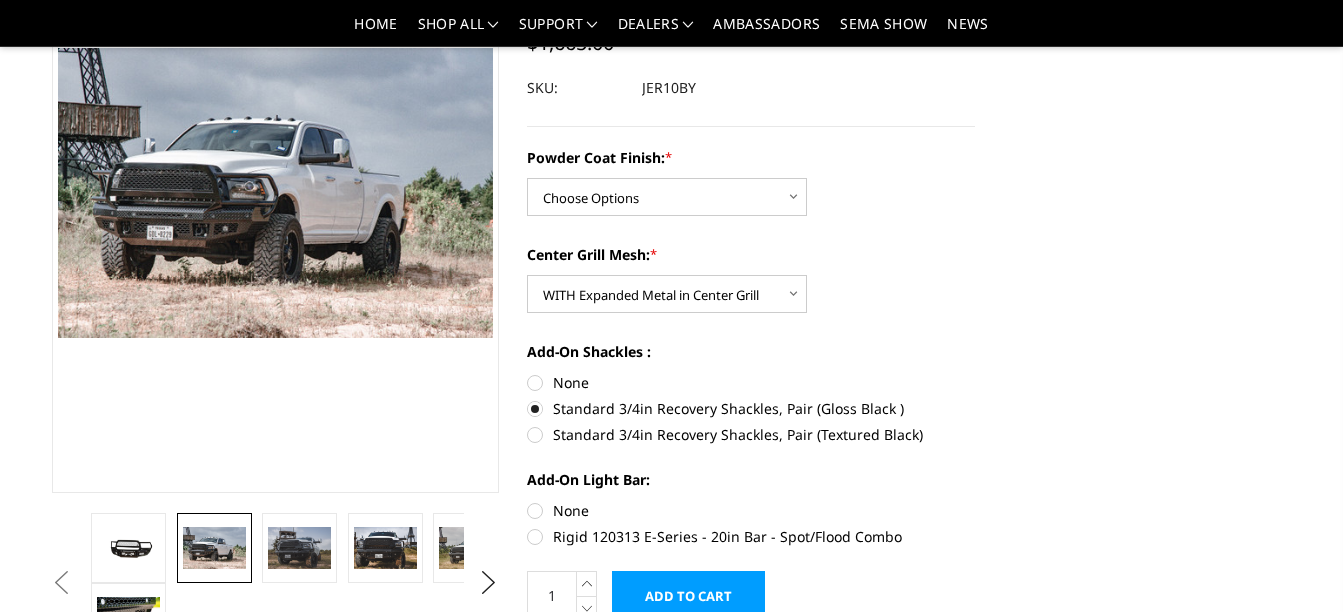 scroll, scrollTop: 280, scrollLeft: 0, axis: vertical 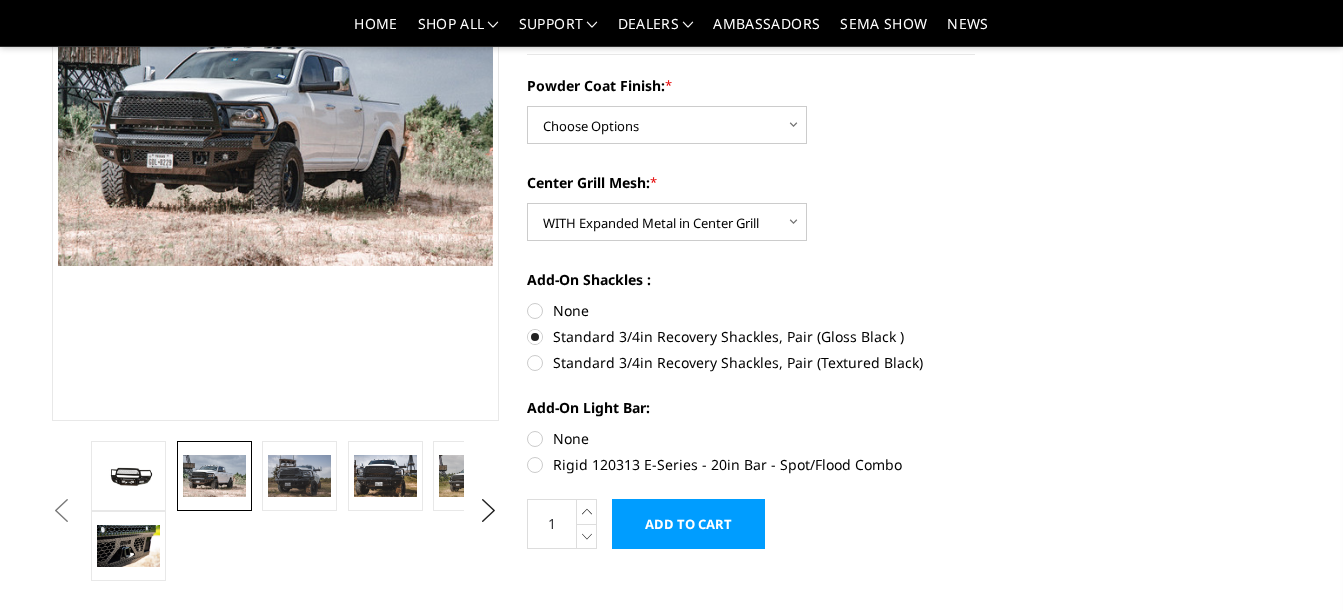 click on "Rigid 120313 E-Series - 20in Bar - Spot/Flood Combo" at bounding box center (751, 464) 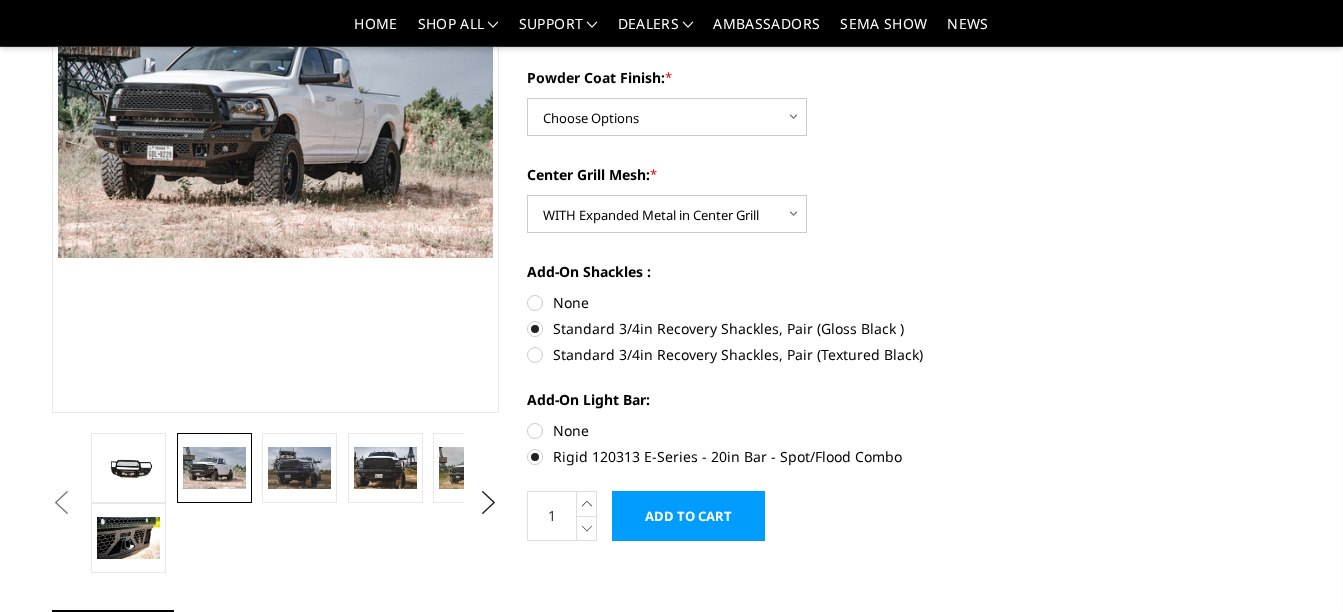 scroll, scrollTop: 289, scrollLeft: 0, axis: vertical 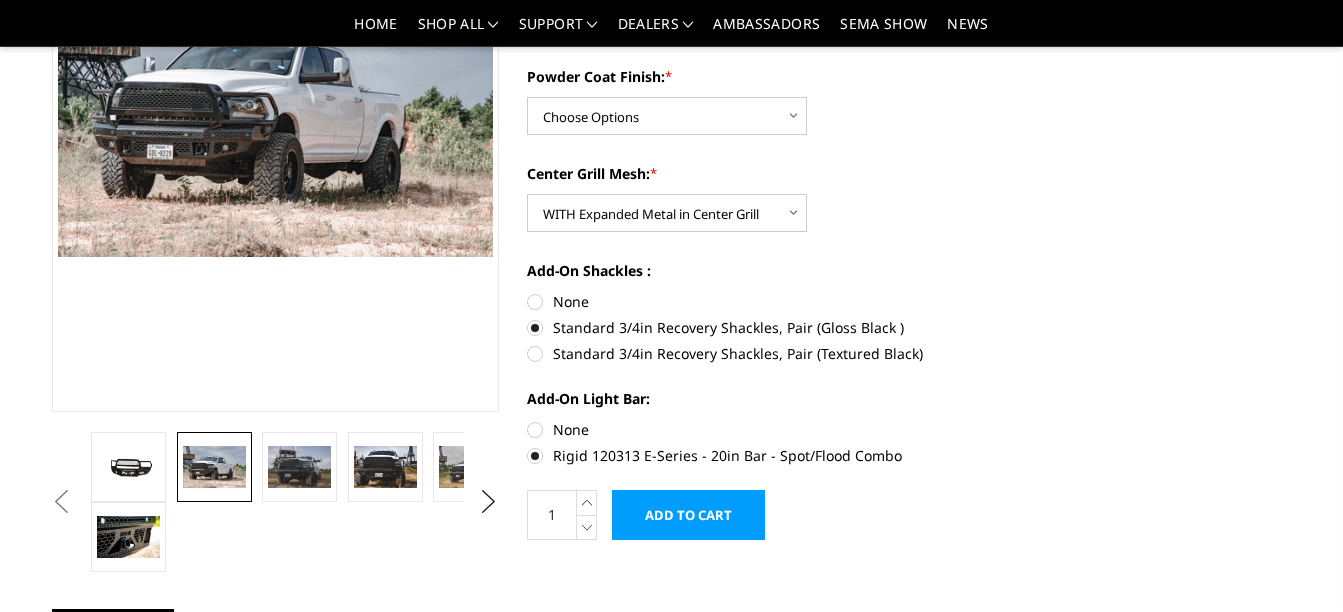 click on "Rigid 120313 E-Series - 20in Bar - Spot/Flood Combo" at bounding box center (751, 455) 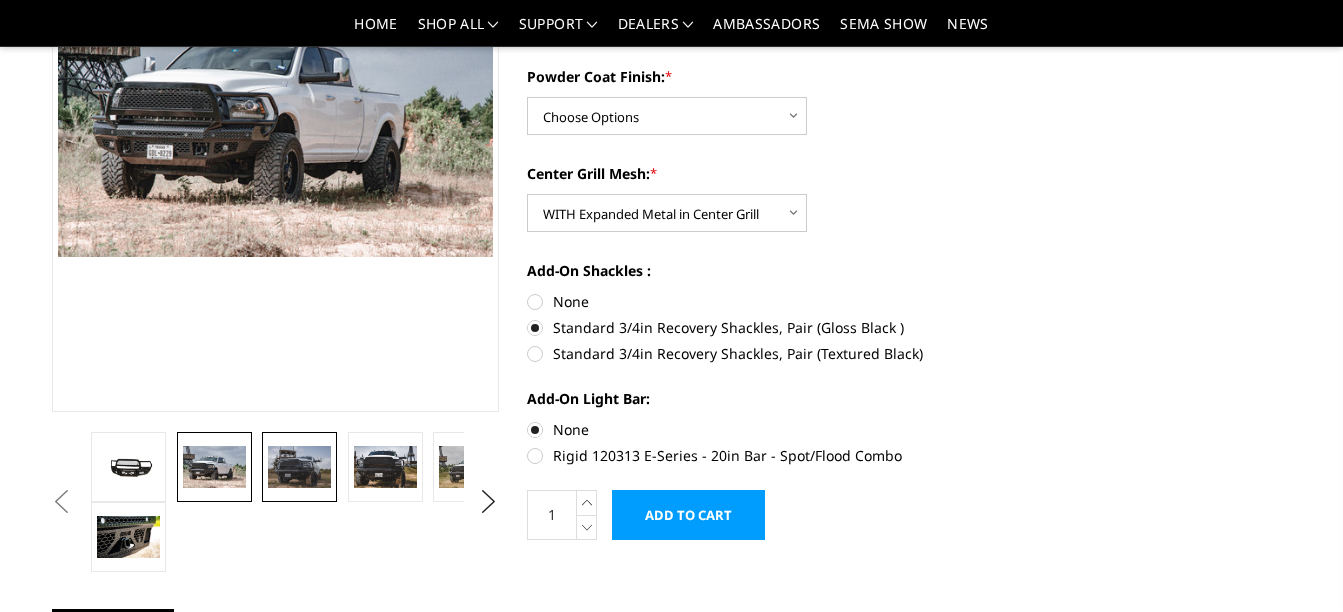 click at bounding box center [299, 467] 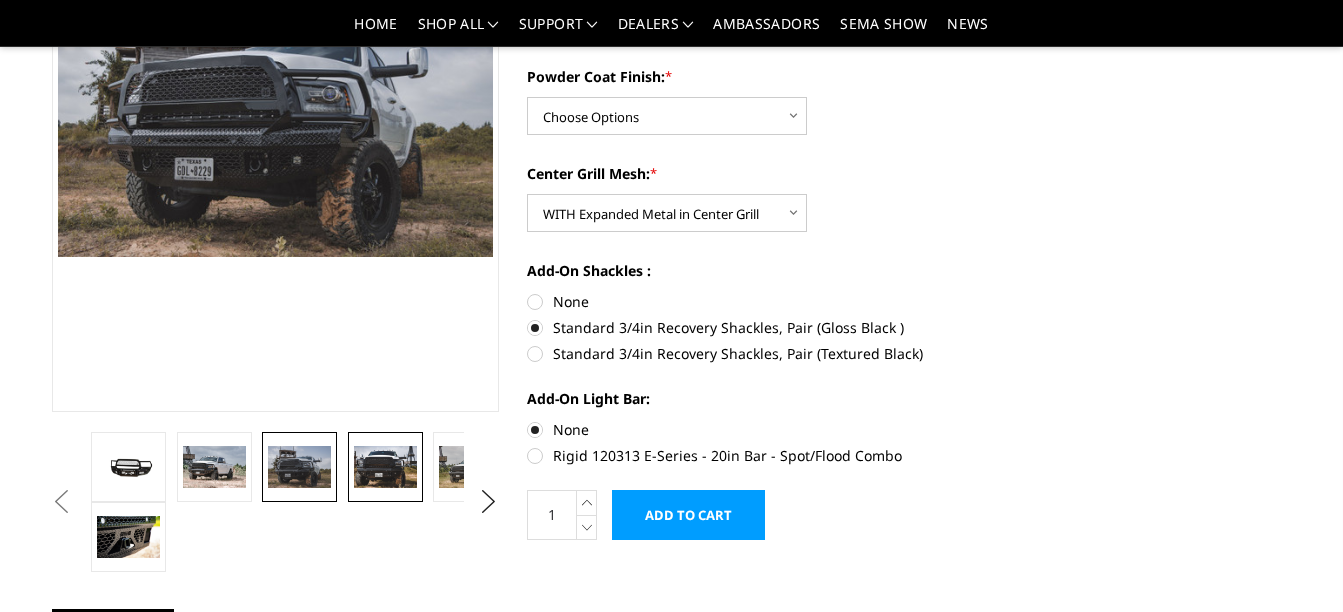 click at bounding box center [385, 467] 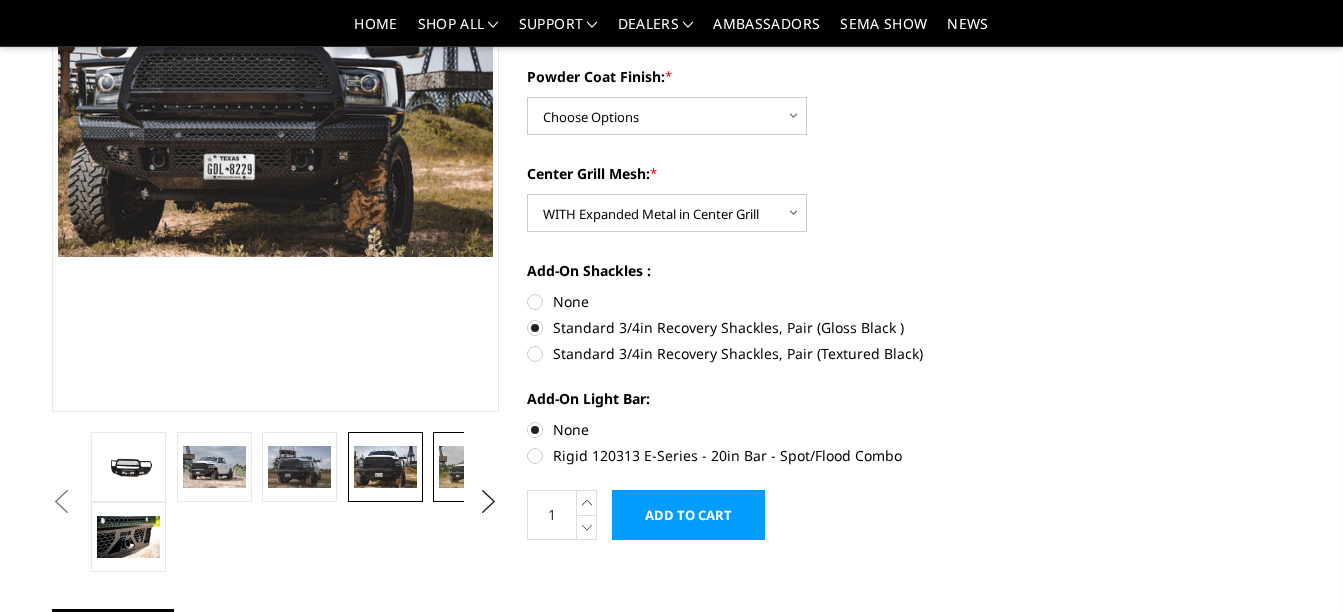 click at bounding box center (470, 467) 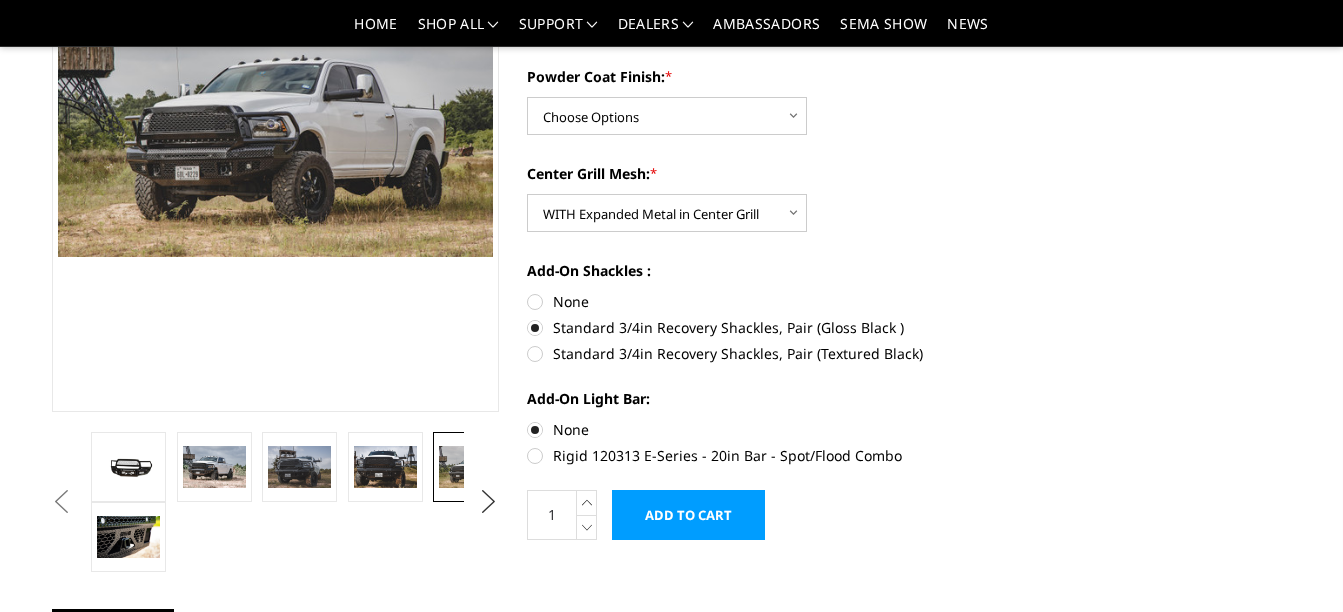 click on "Next" at bounding box center [489, 502] 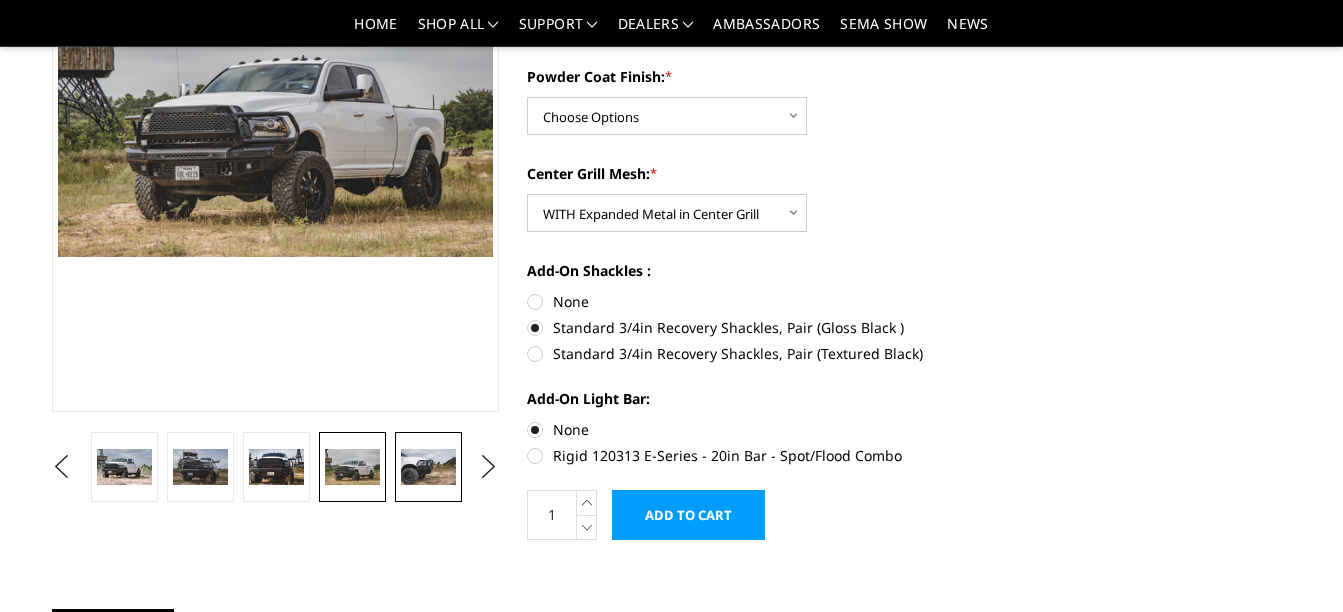 click at bounding box center (428, 467) 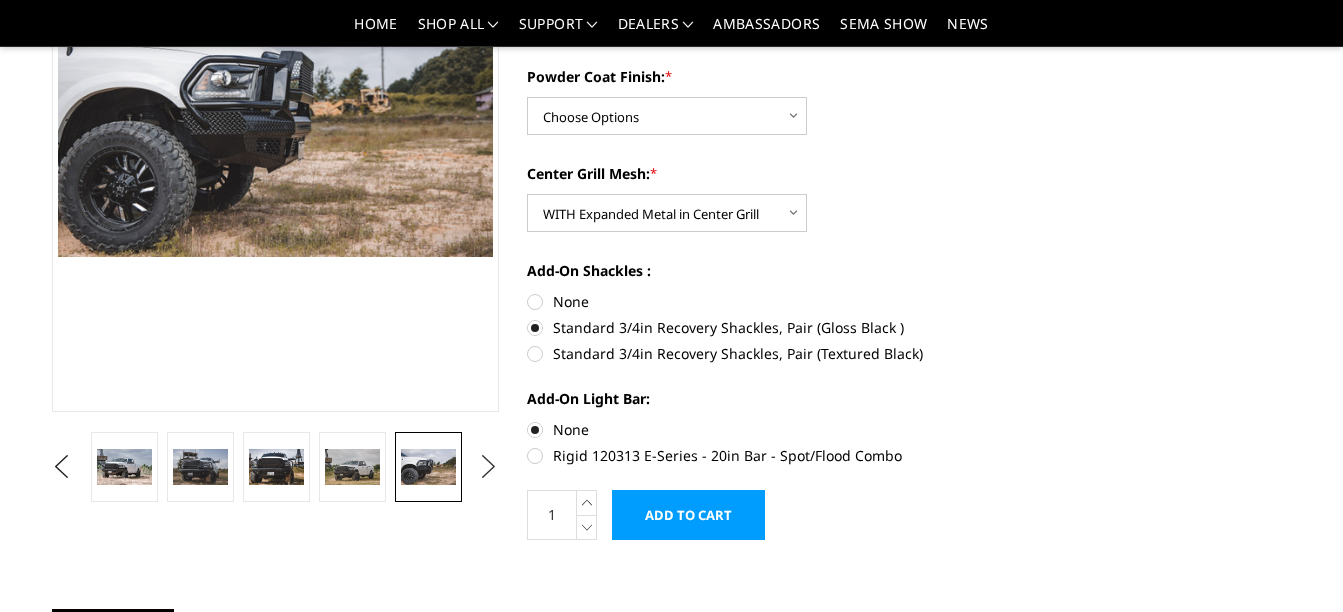 click on "Next" at bounding box center (489, 467) 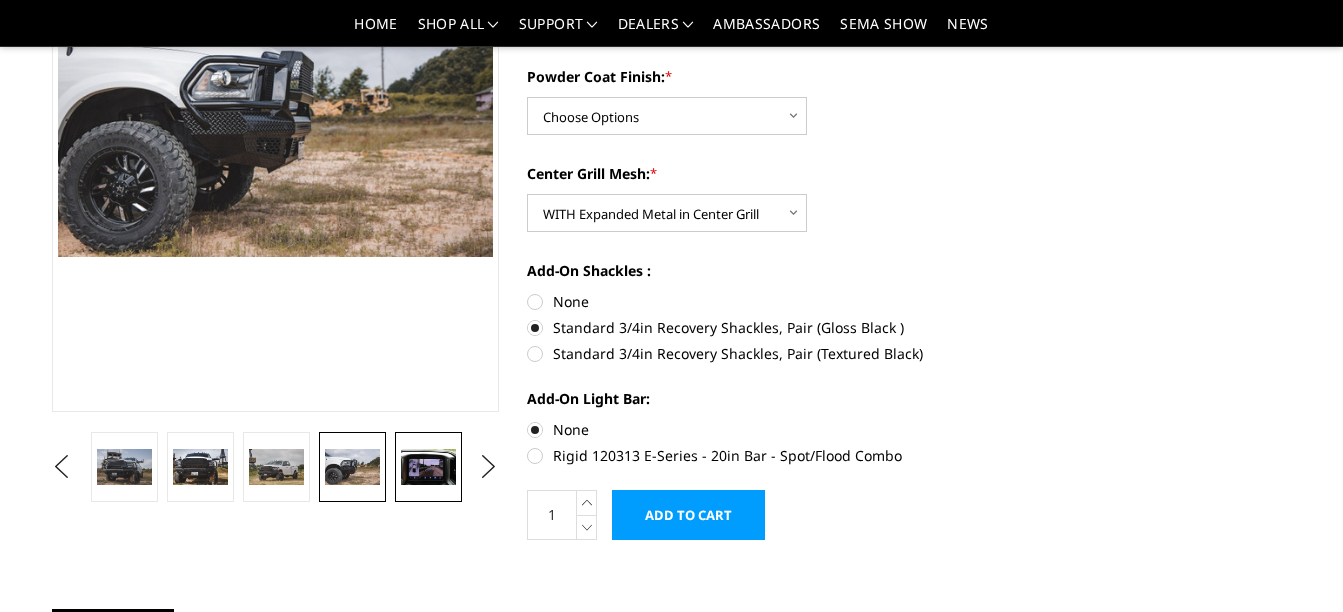 click at bounding box center (428, 467) 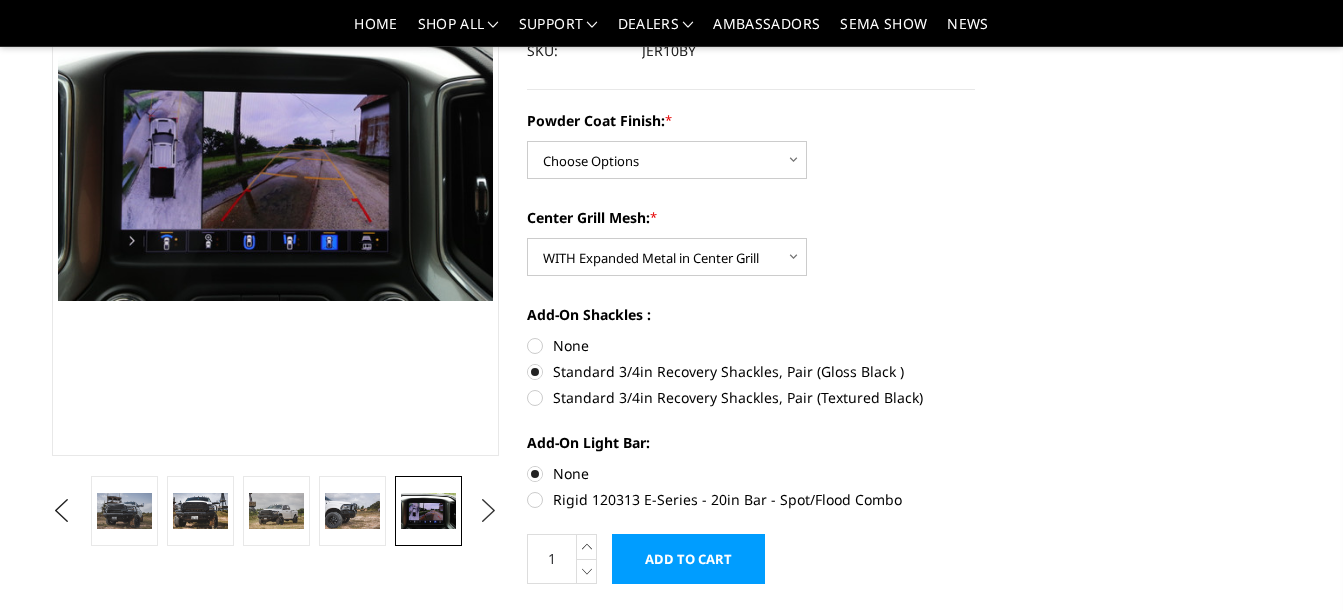 scroll, scrollTop: 244, scrollLeft: 0, axis: vertical 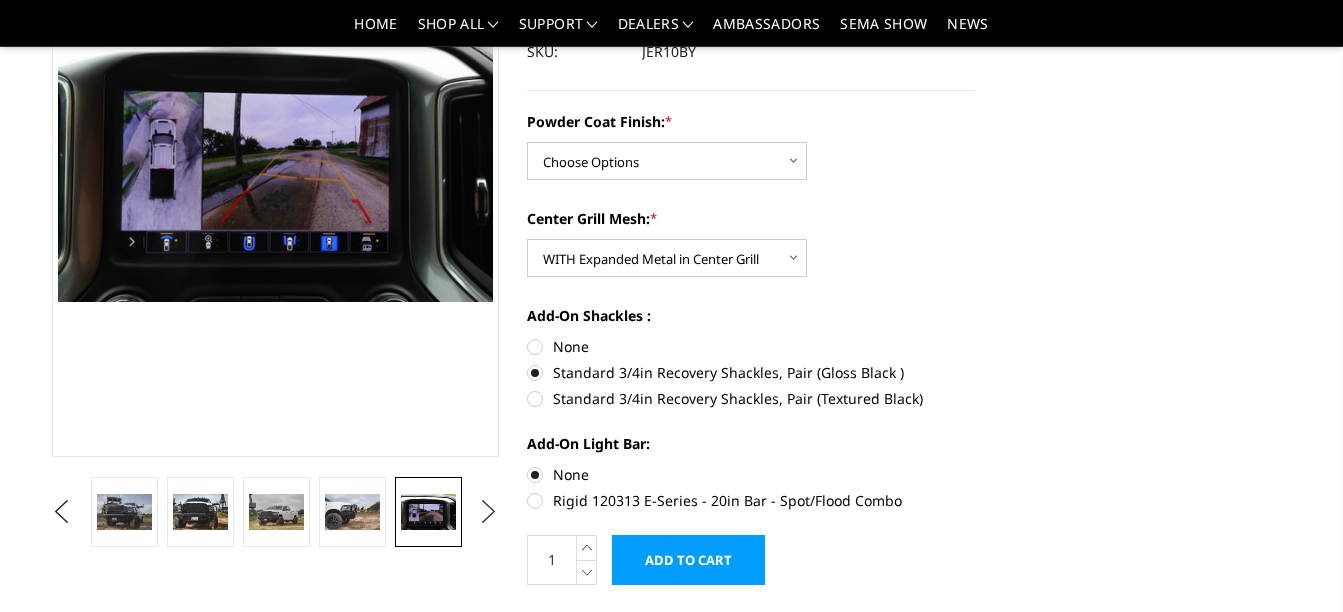 click on "Next" at bounding box center (489, 512) 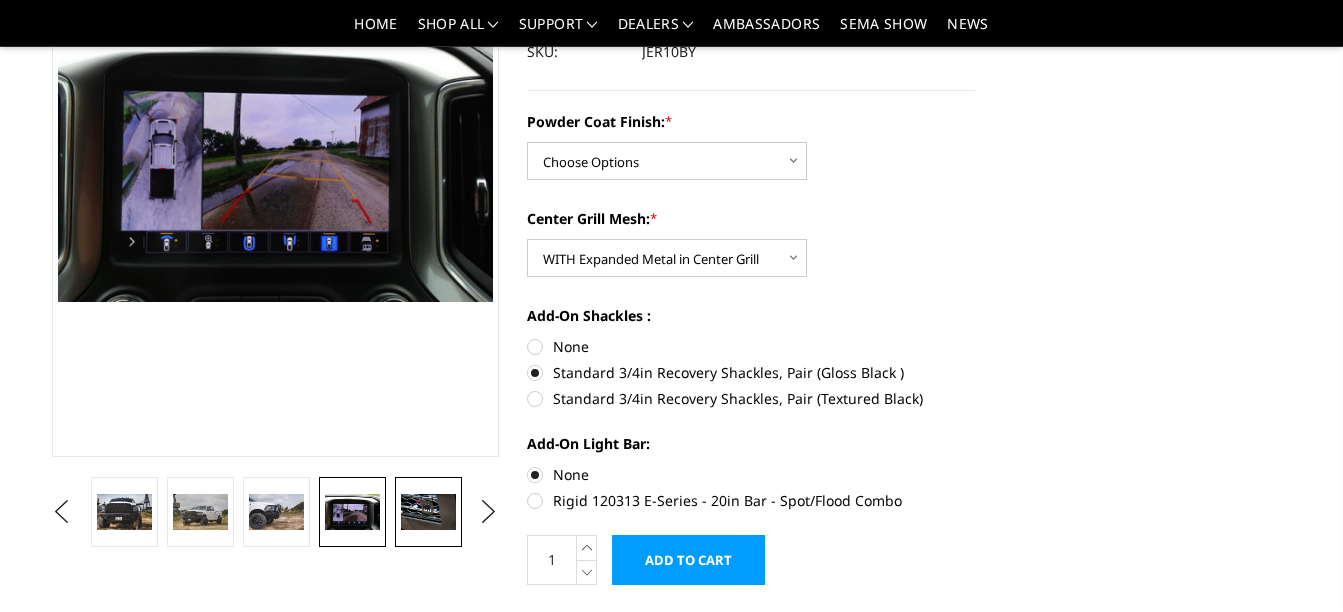 click at bounding box center (428, 512) 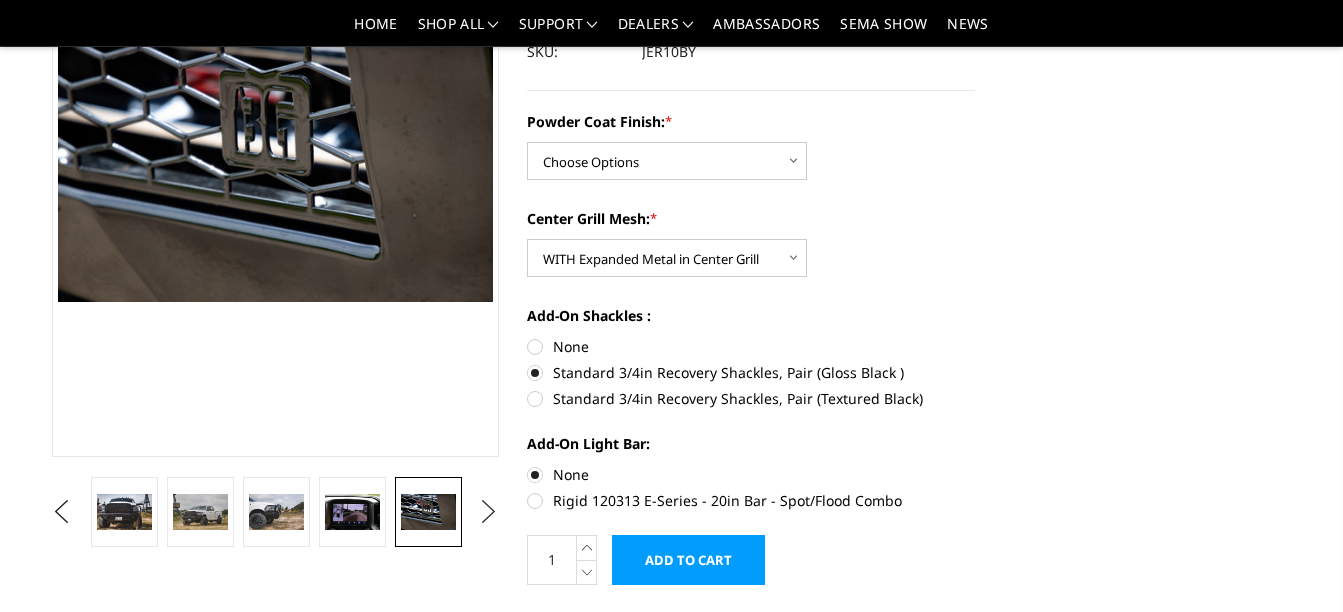 click on "Next" at bounding box center [489, 512] 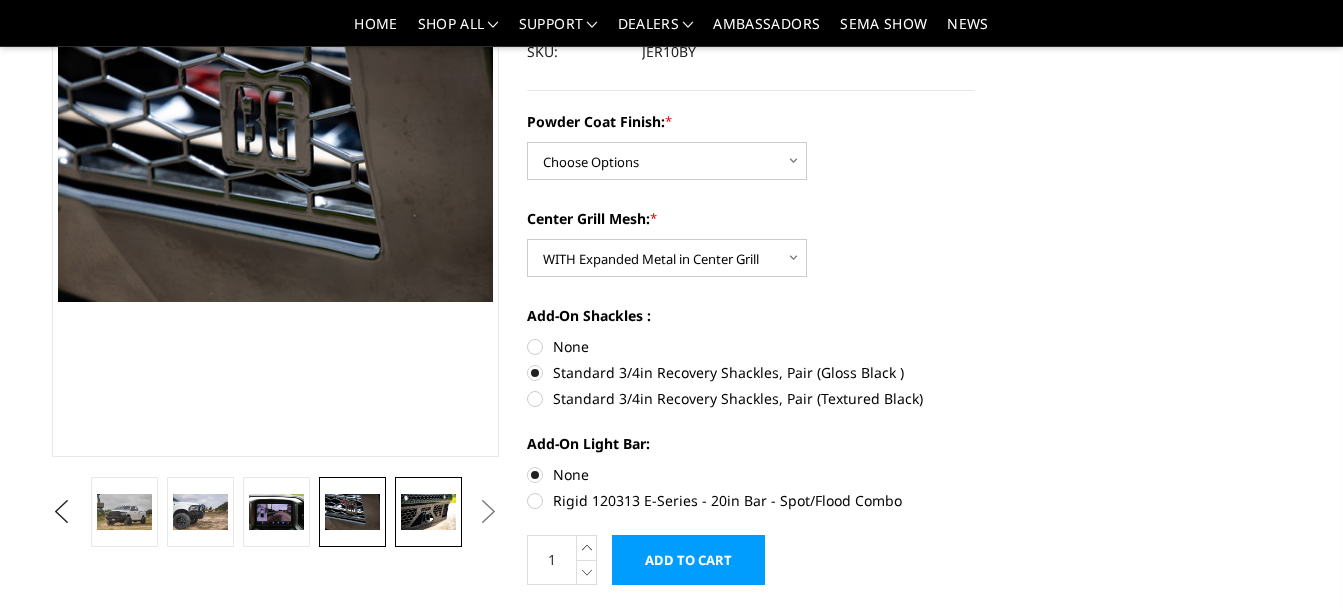 click at bounding box center (428, 512) 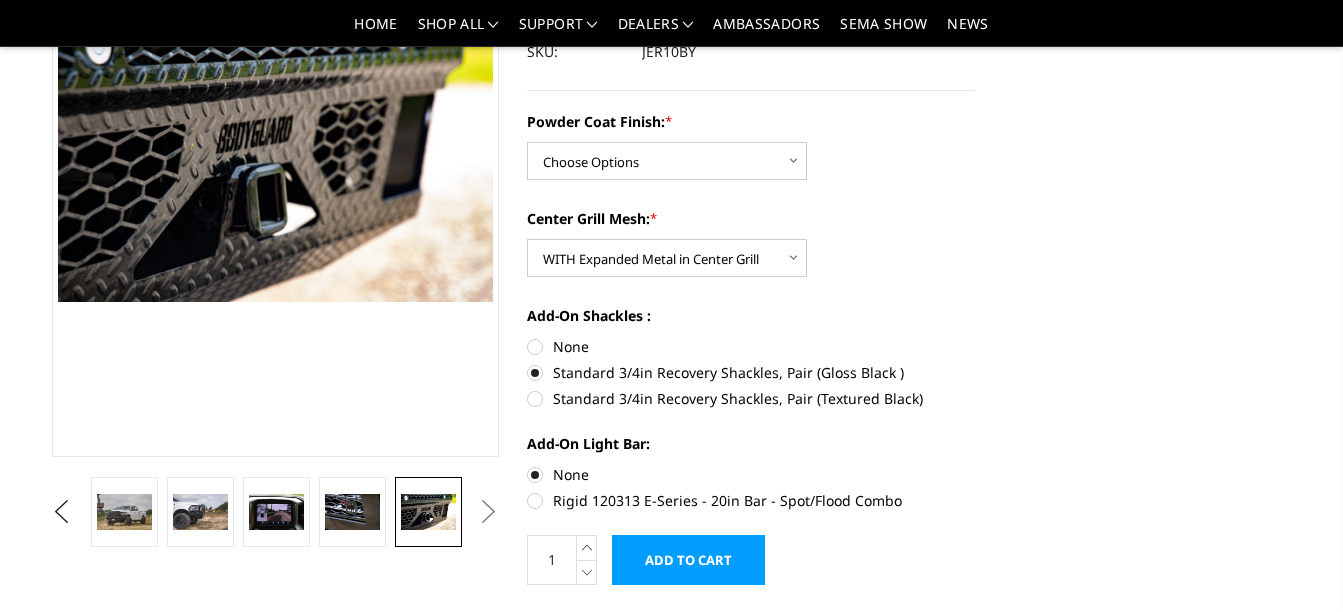 click on "Next" at bounding box center [489, 512] 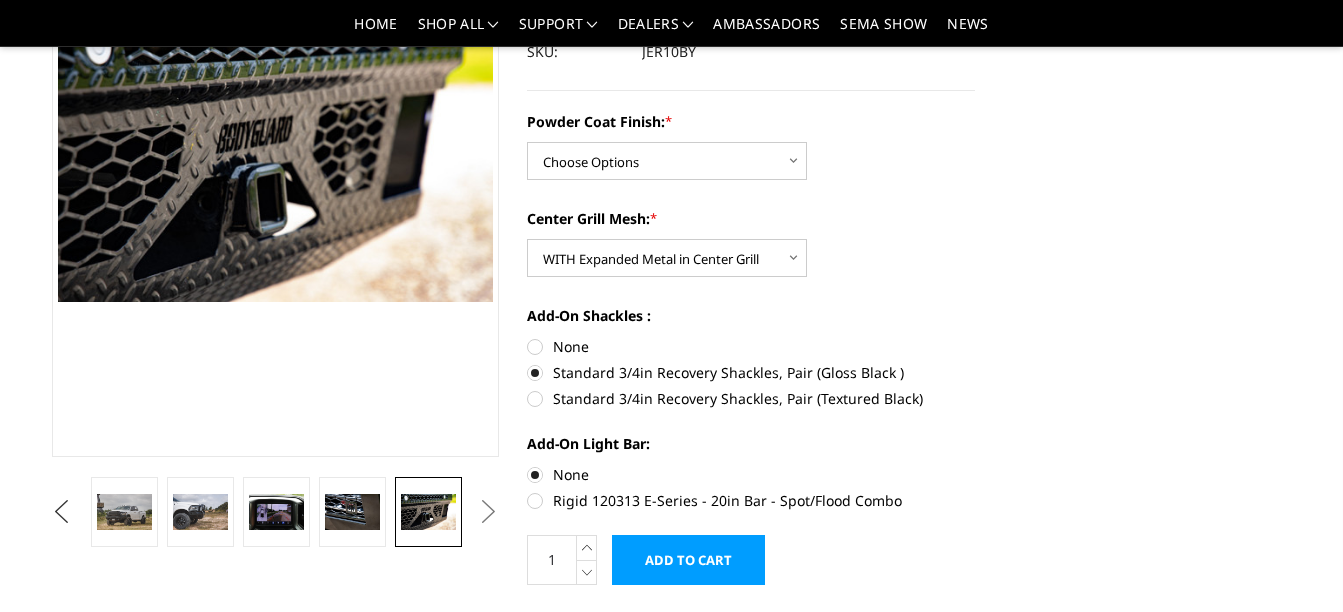 click on "Previous" at bounding box center (62, 512) 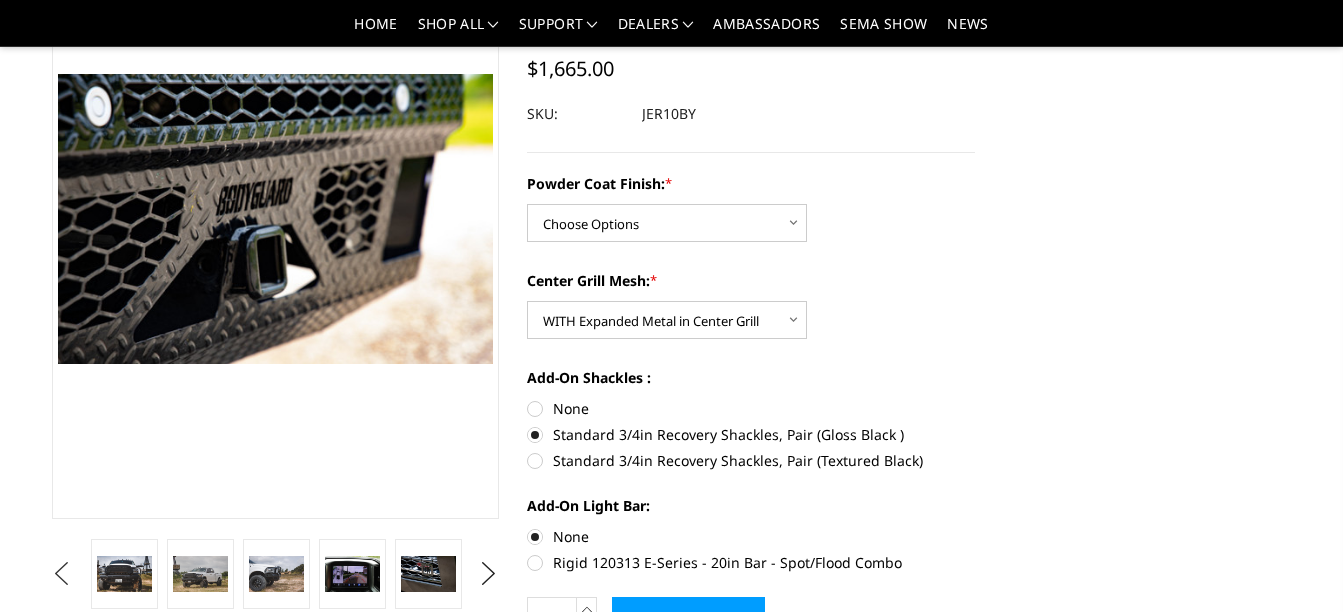 scroll, scrollTop: 181, scrollLeft: 0, axis: vertical 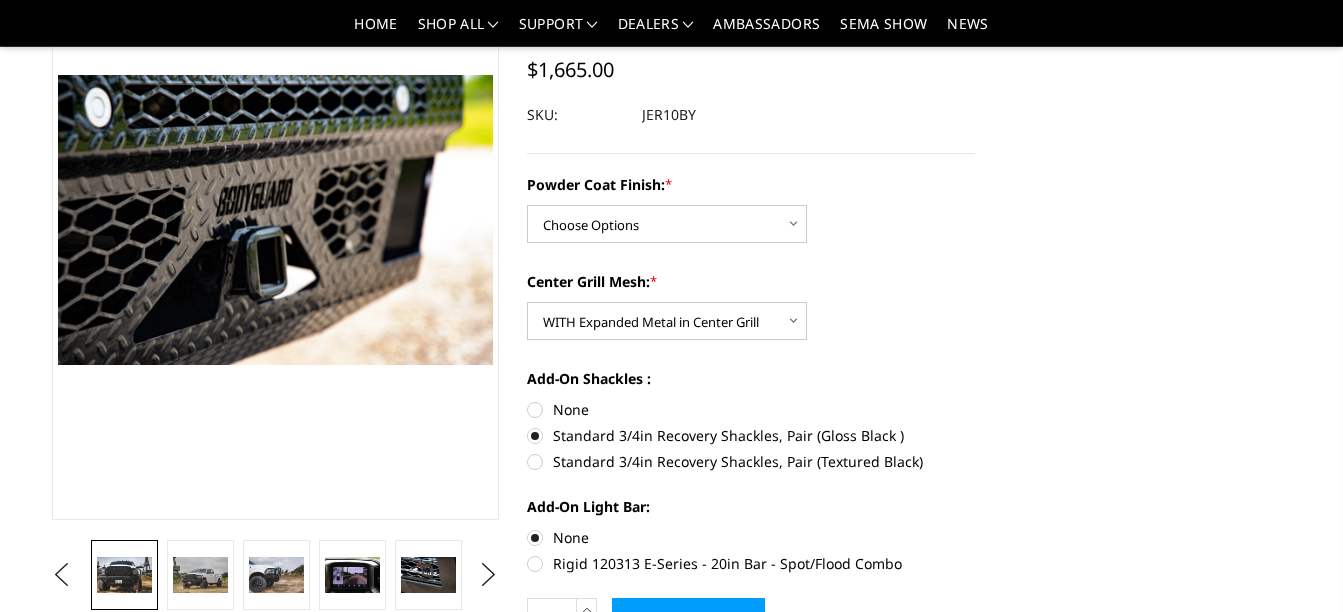 click at bounding box center [124, 575] 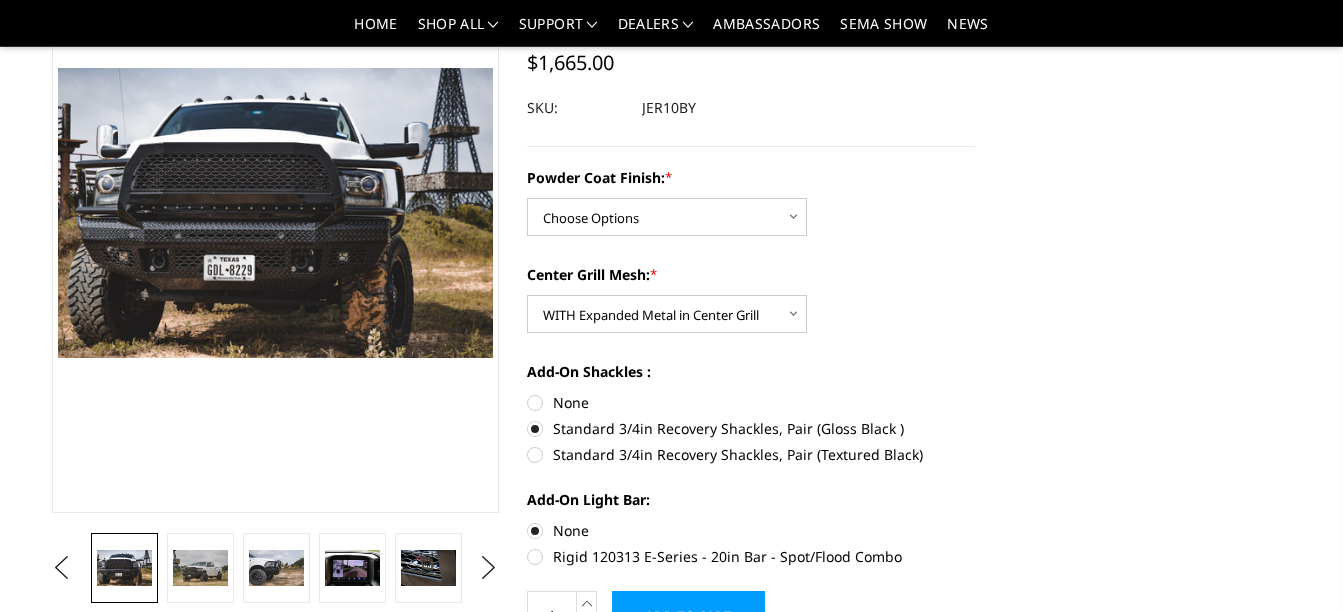 scroll, scrollTop: 202, scrollLeft: 0, axis: vertical 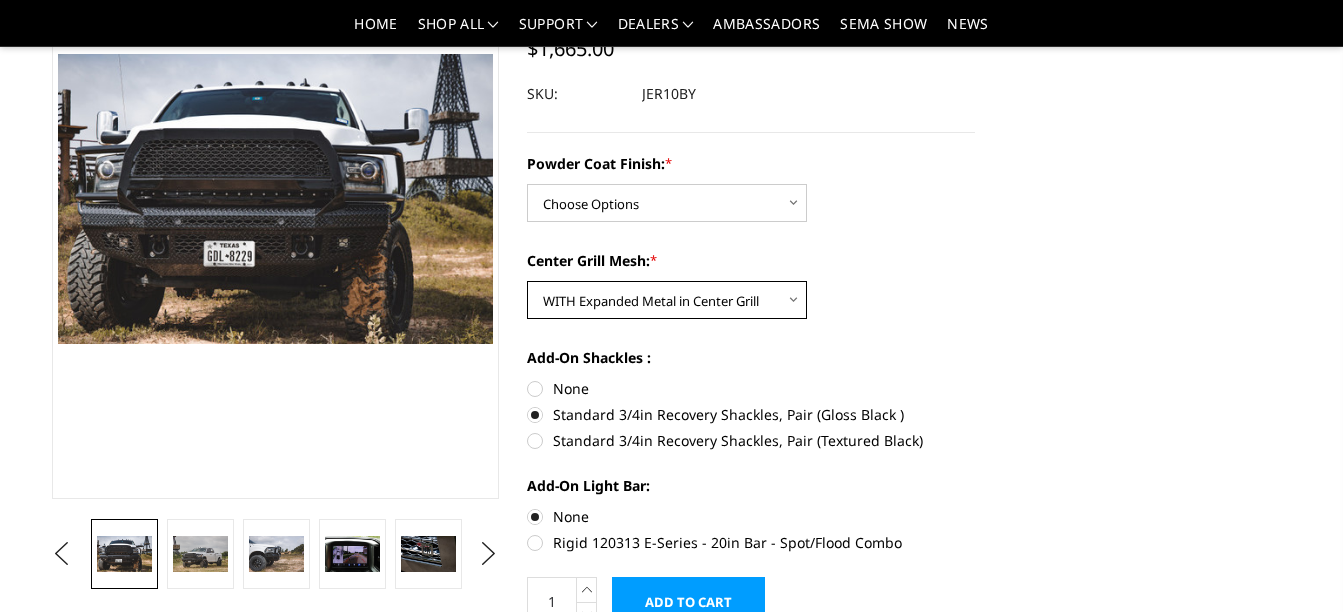 click on "Choose Options
WITH Expanded Metal in Center Grill
WITHOUT Expanded Metal in Center Grill" at bounding box center [667, 300] 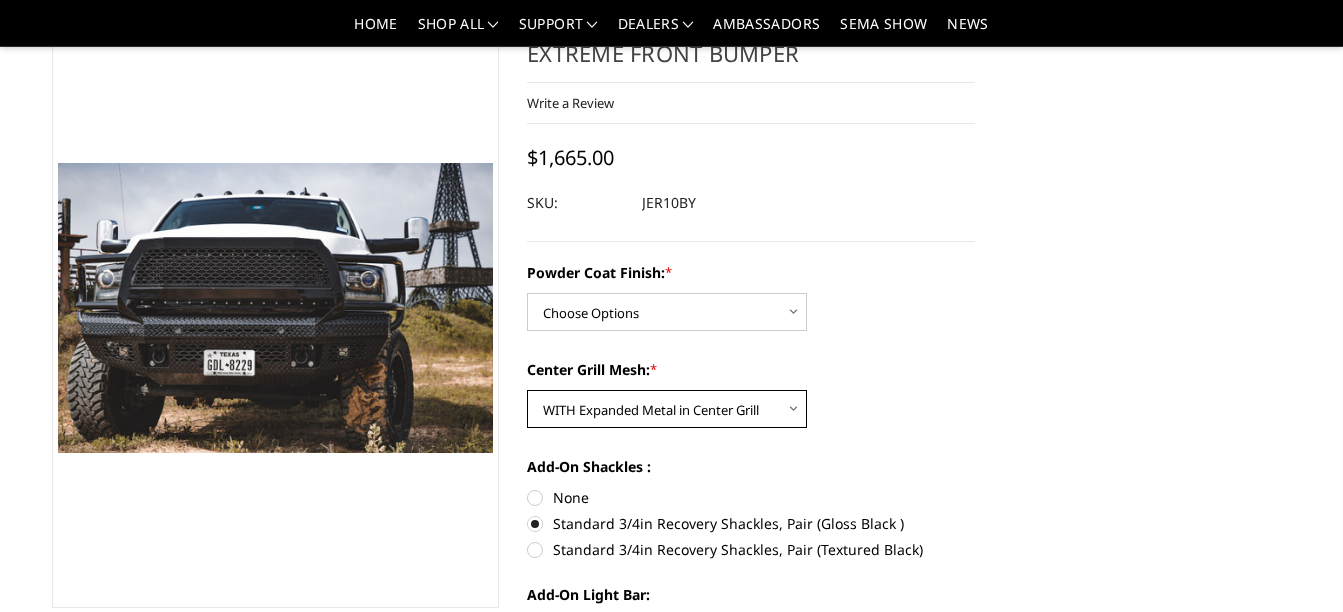 scroll, scrollTop: 0, scrollLeft: 0, axis: both 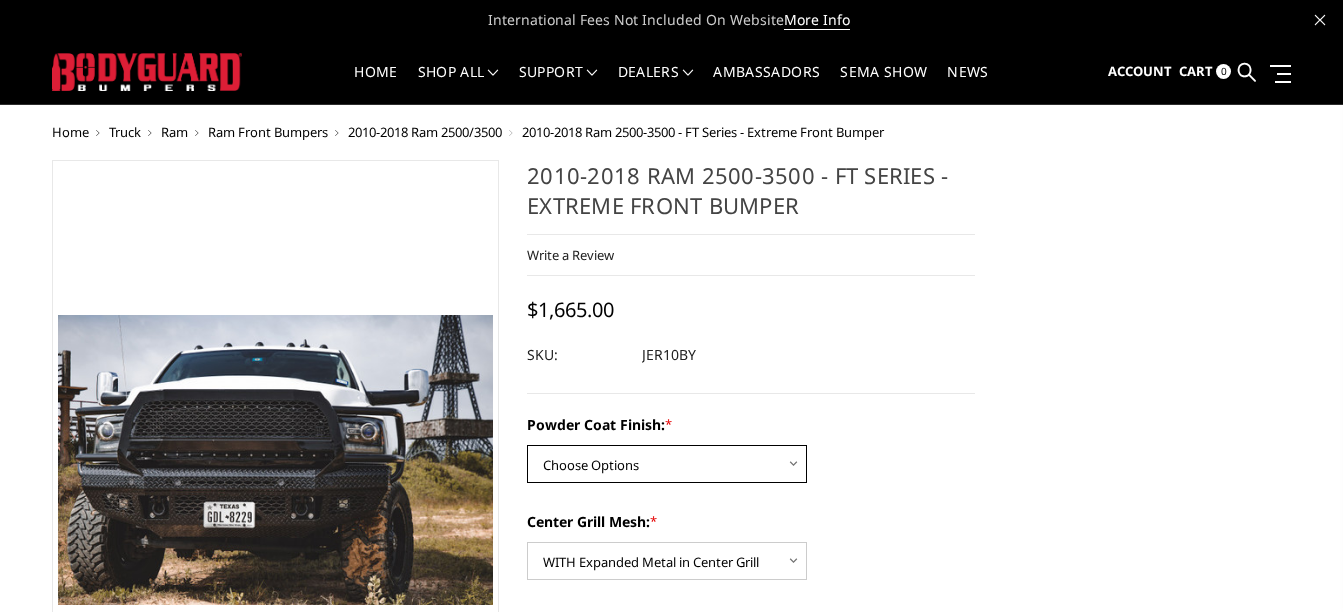 click on "Choose Options
Bare Metal
Gloss Black Powder Coat
Textured Black Powder Coat" at bounding box center (667, 464) 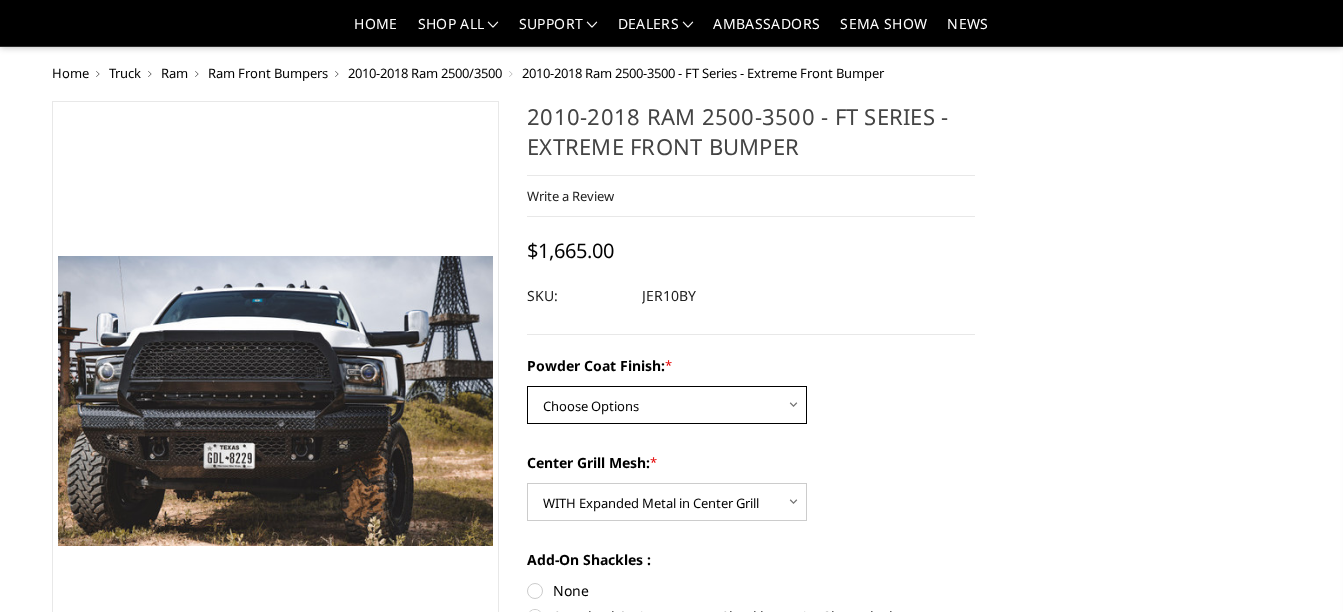 scroll, scrollTop: 254, scrollLeft: 0, axis: vertical 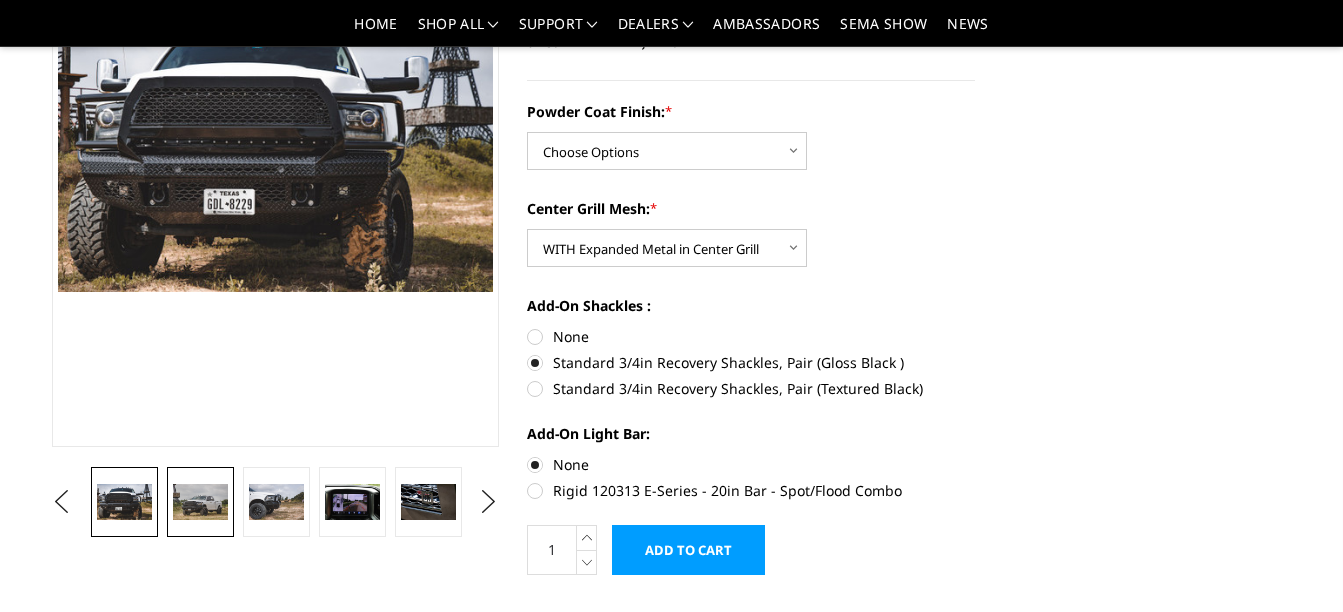 click at bounding box center [200, 502] 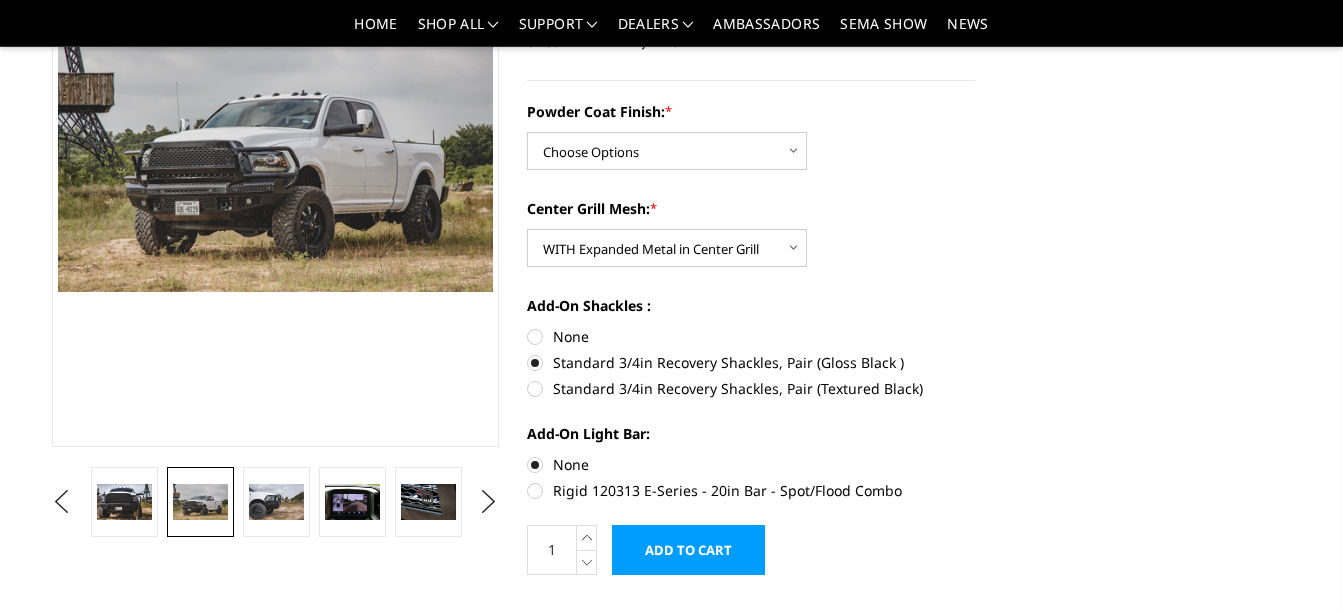 click at bounding box center [277, 502] 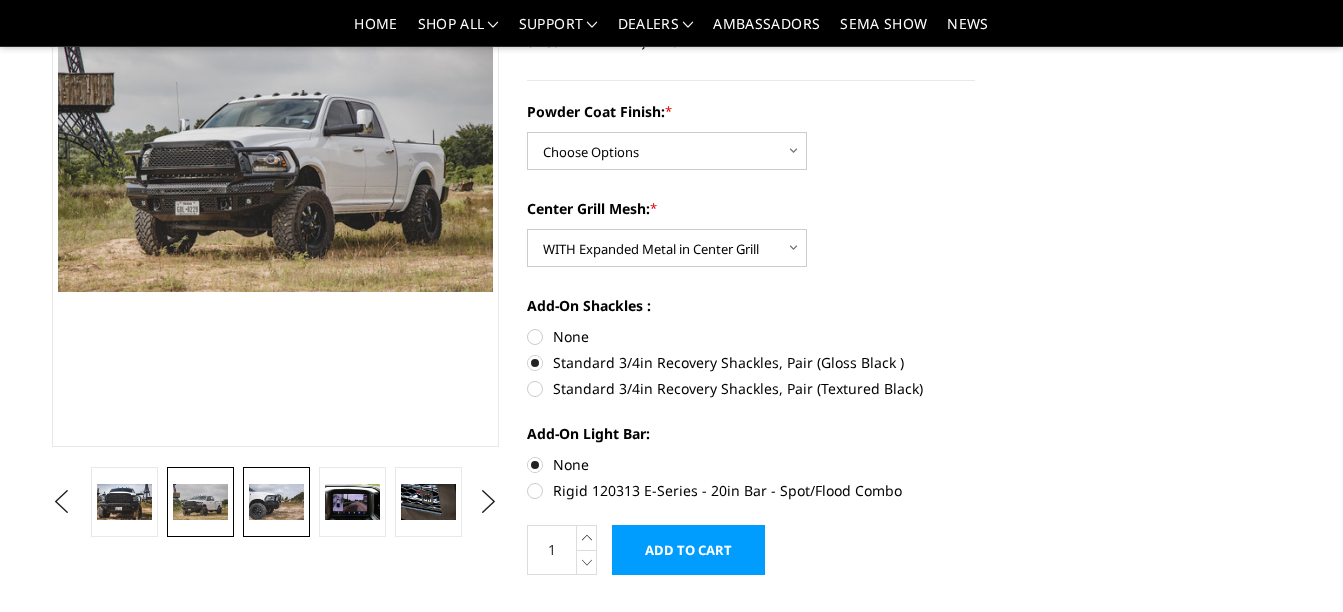 click at bounding box center [276, 502] 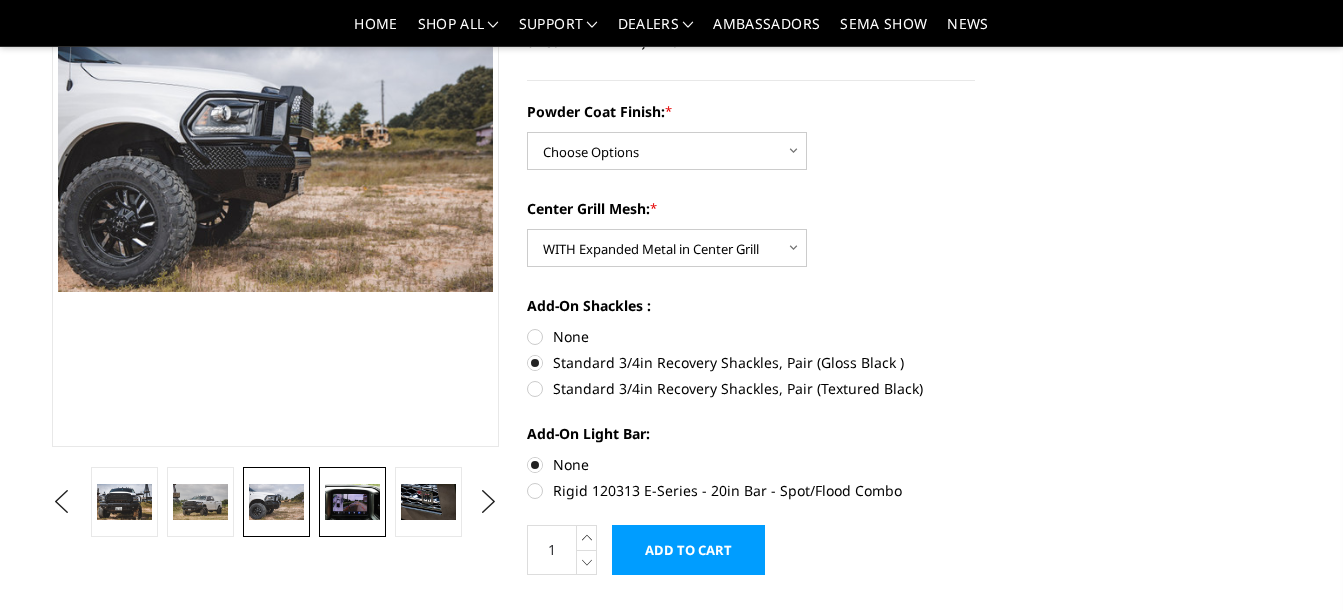 click at bounding box center (352, 502) 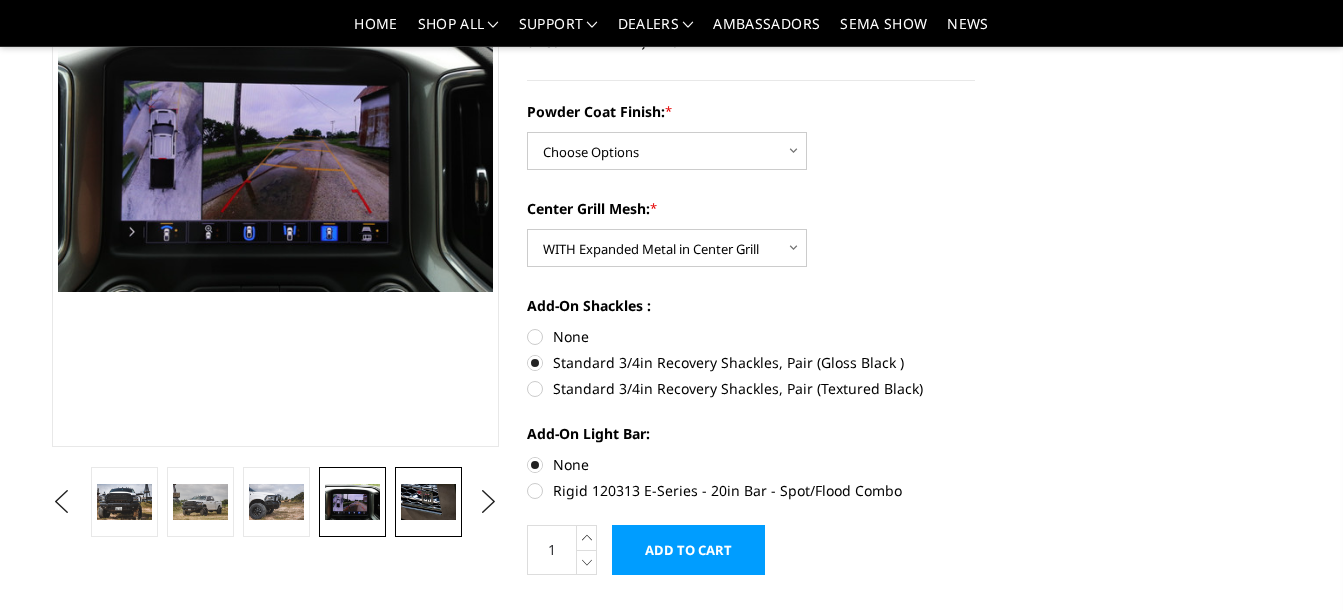 click at bounding box center (428, 502) 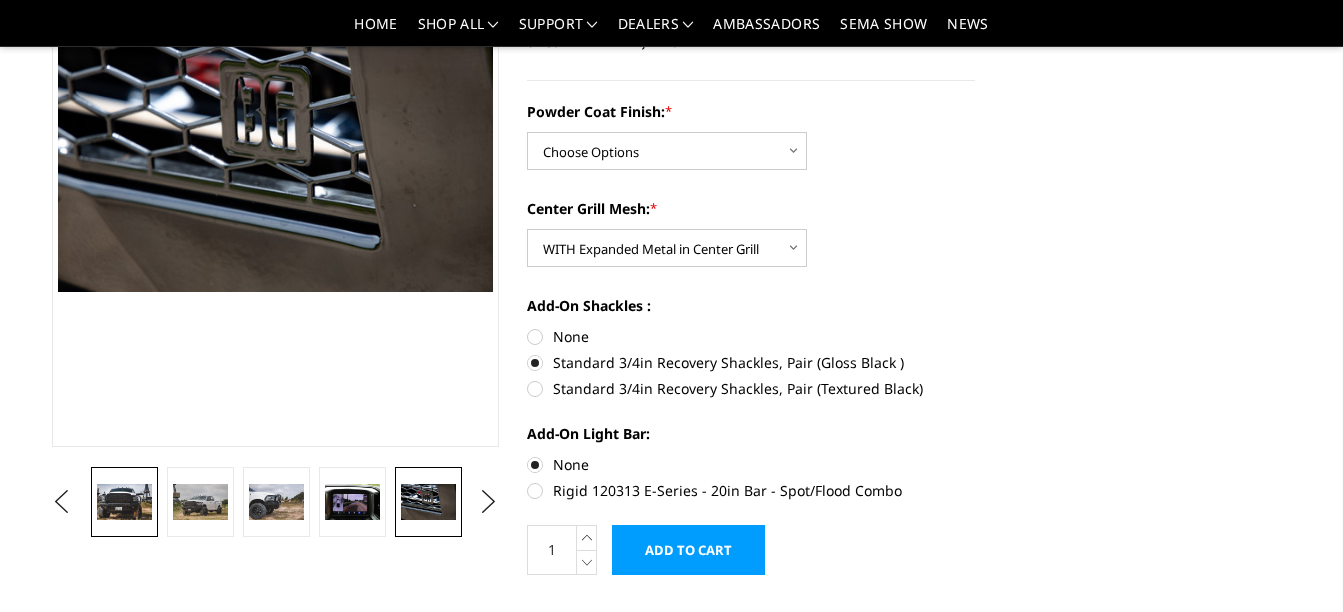 click at bounding box center (124, 502) 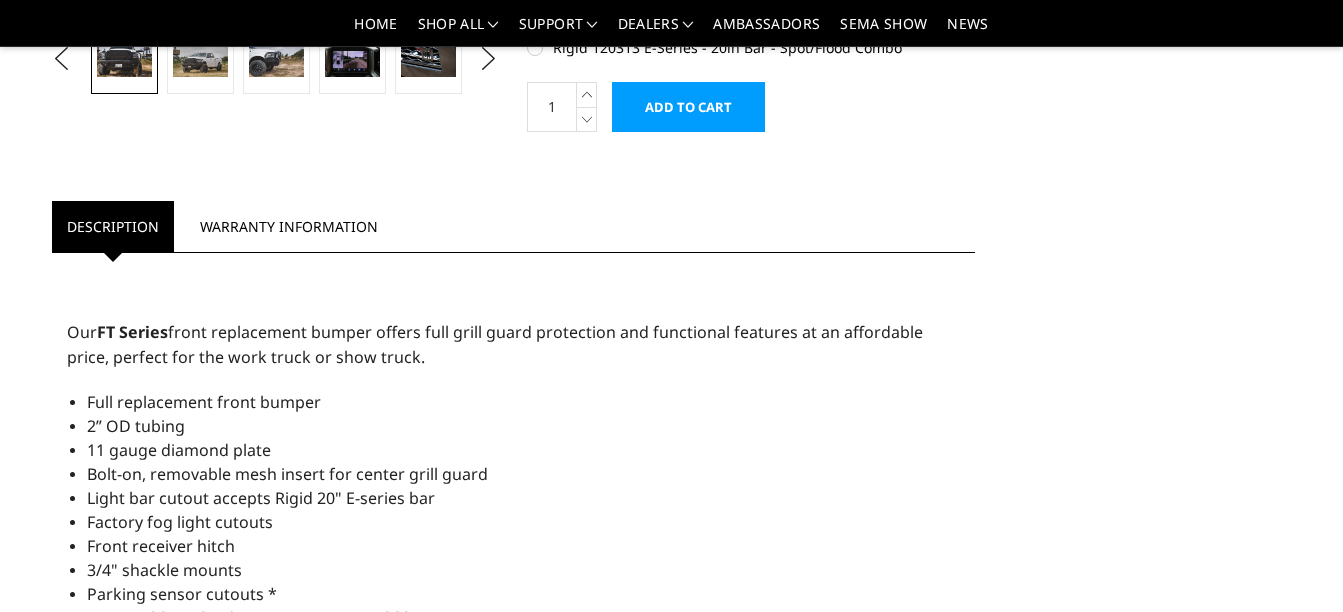 scroll, scrollTop: 698, scrollLeft: 0, axis: vertical 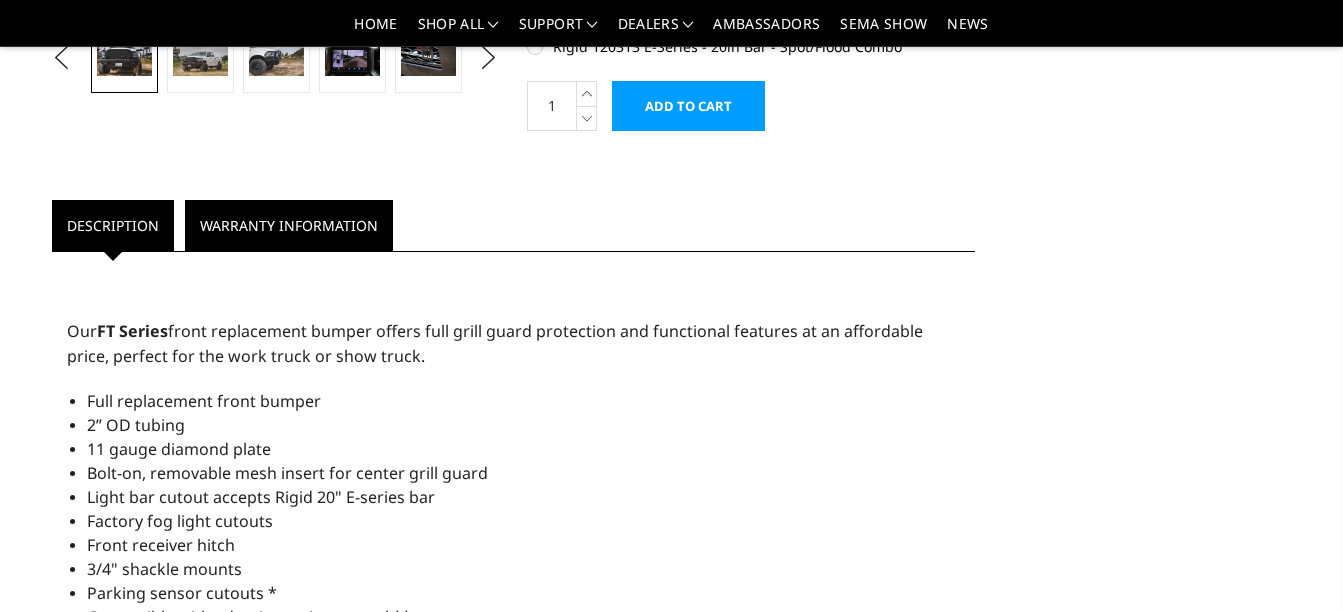 click on "Warranty Information" at bounding box center [289, 225] 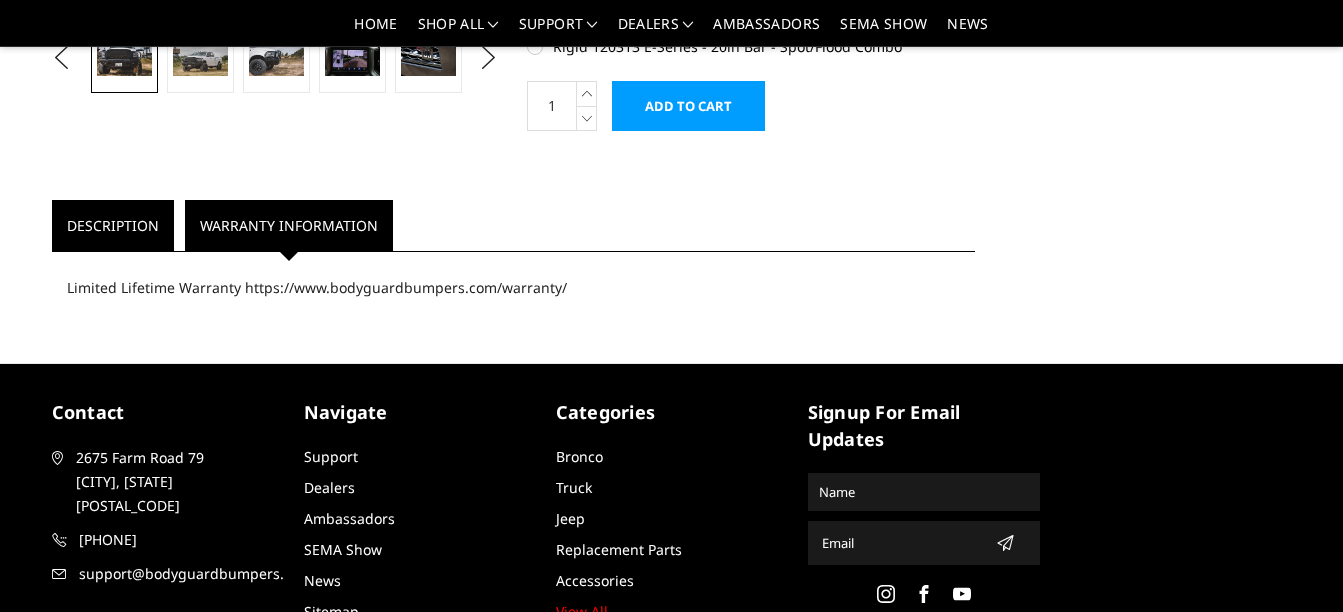 click on "Description" at bounding box center (113, 225) 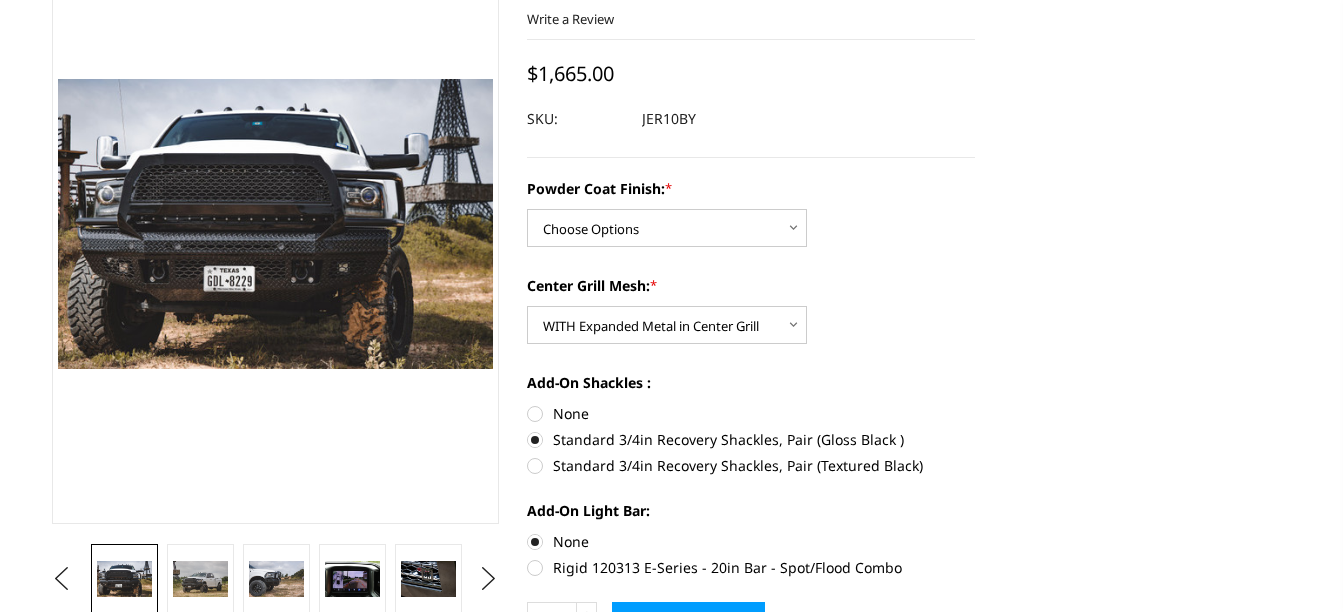 scroll, scrollTop: 0, scrollLeft: 0, axis: both 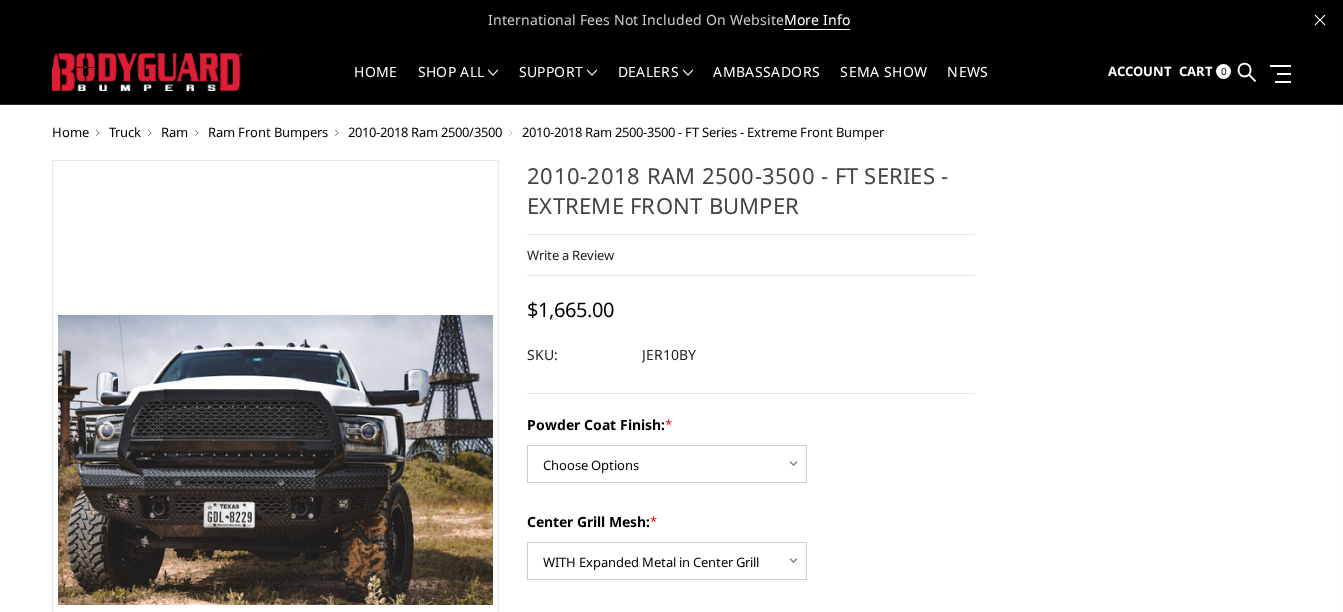 drag, startPoint x: 204, startPoint y: 67, endPoint x: 354, endPoint y: 12, distance: 159.76546 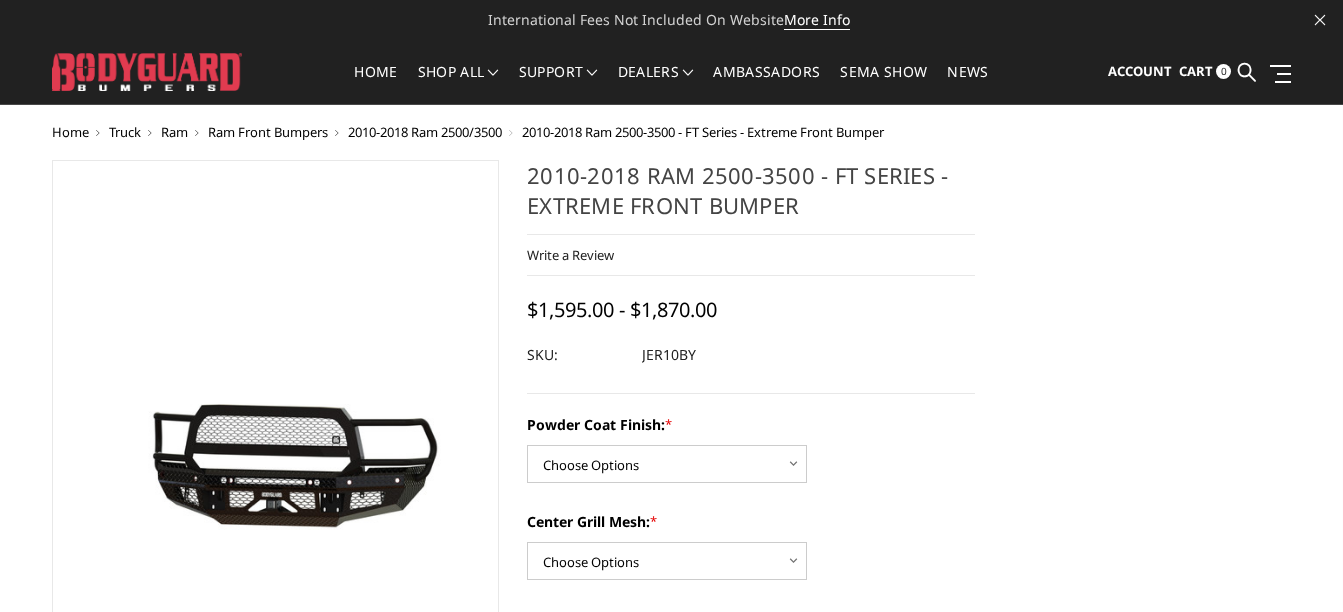 scroll, scrollTop: 0, scrollLeft: 0, axis: both 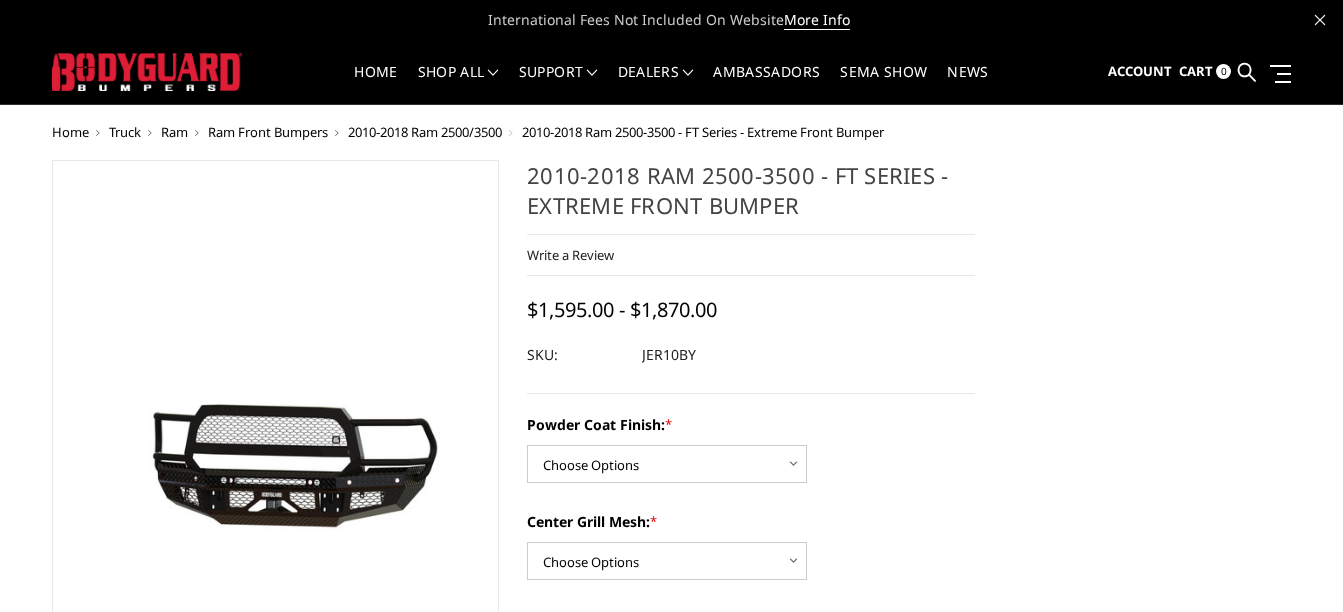 click at bounding box center (147, 71) 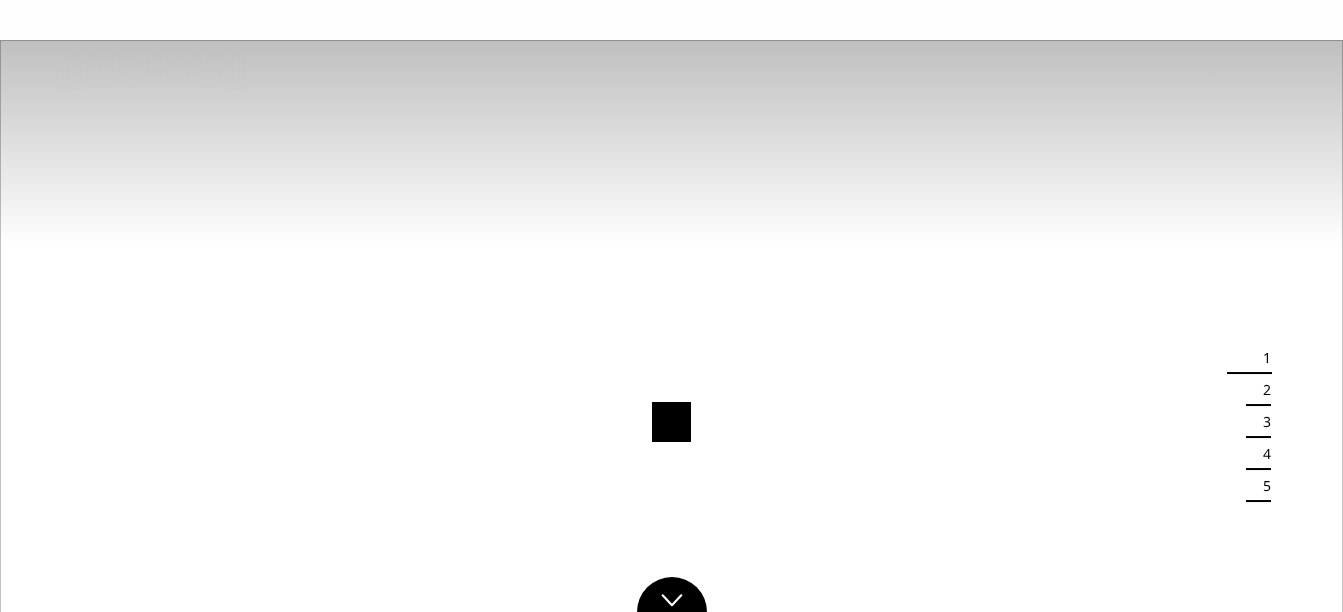 scroll, scrollTop: 0, scrollLeft: 0, axis: both 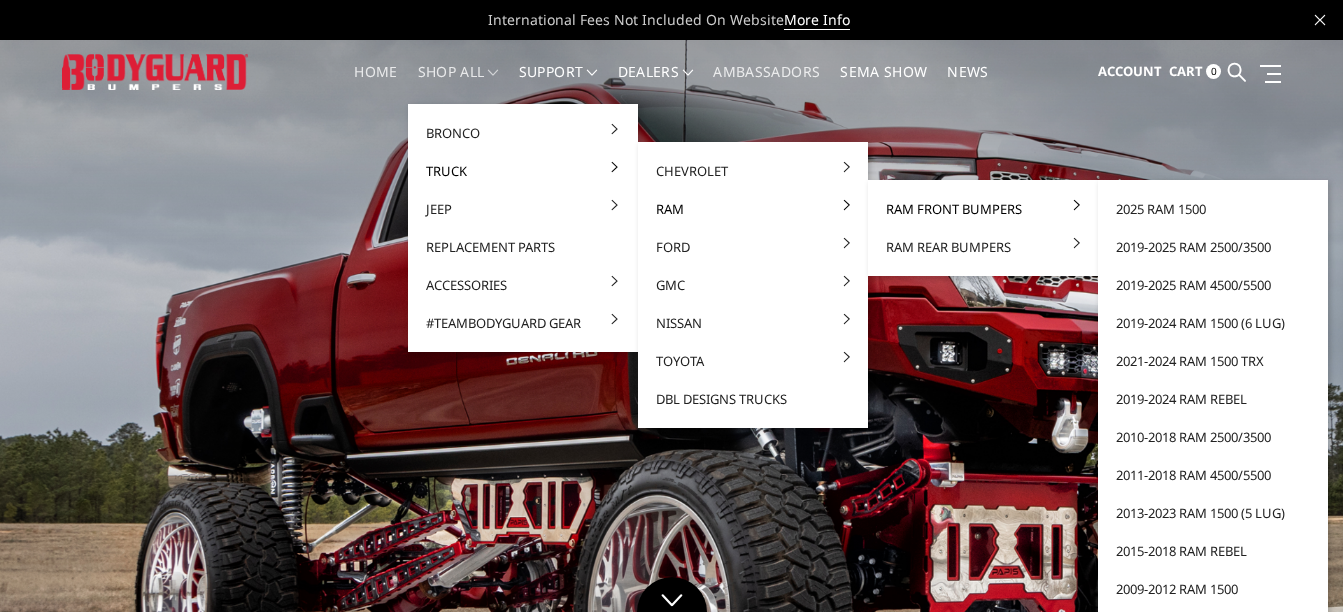 click on "Ram Front Bumpers" at bounding box center [983, 209] 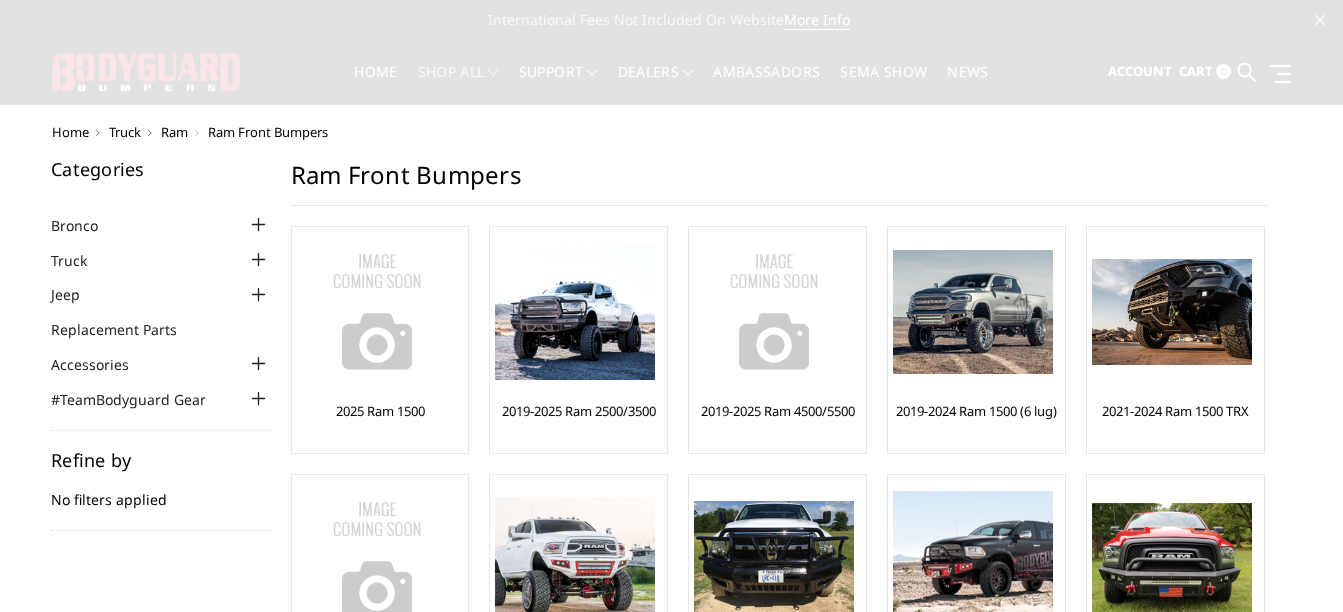 scroll, scrollTop: 0, scrollLeft: 0, axis: both 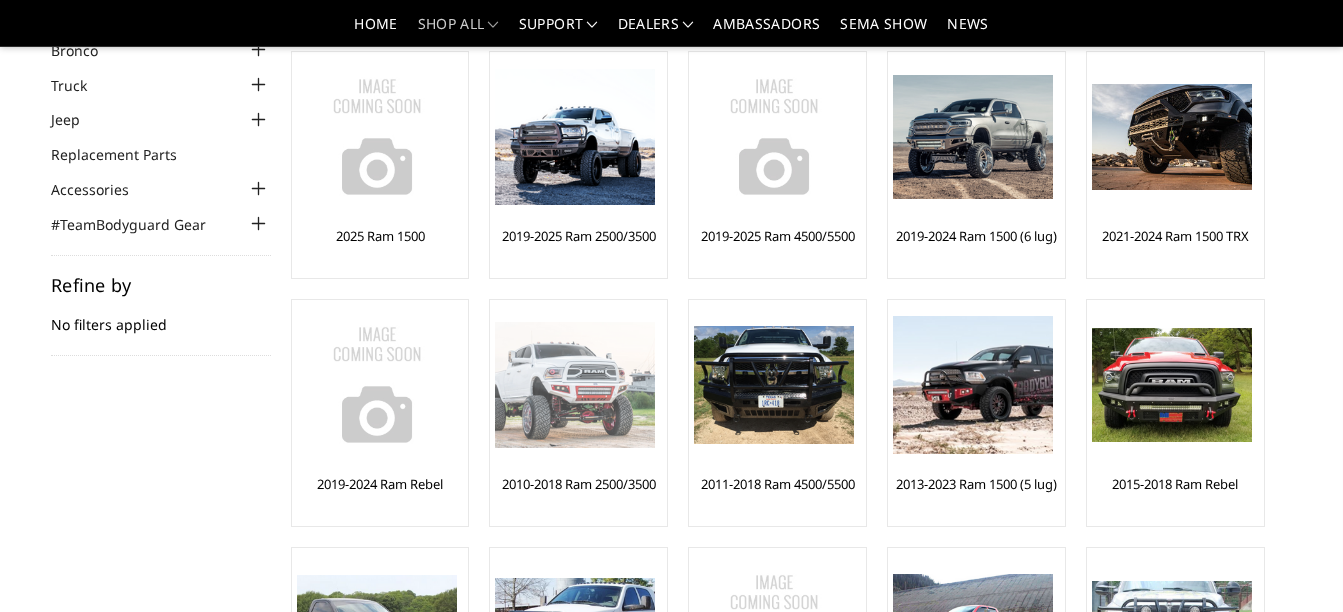 click at bounding box center [575, 385] 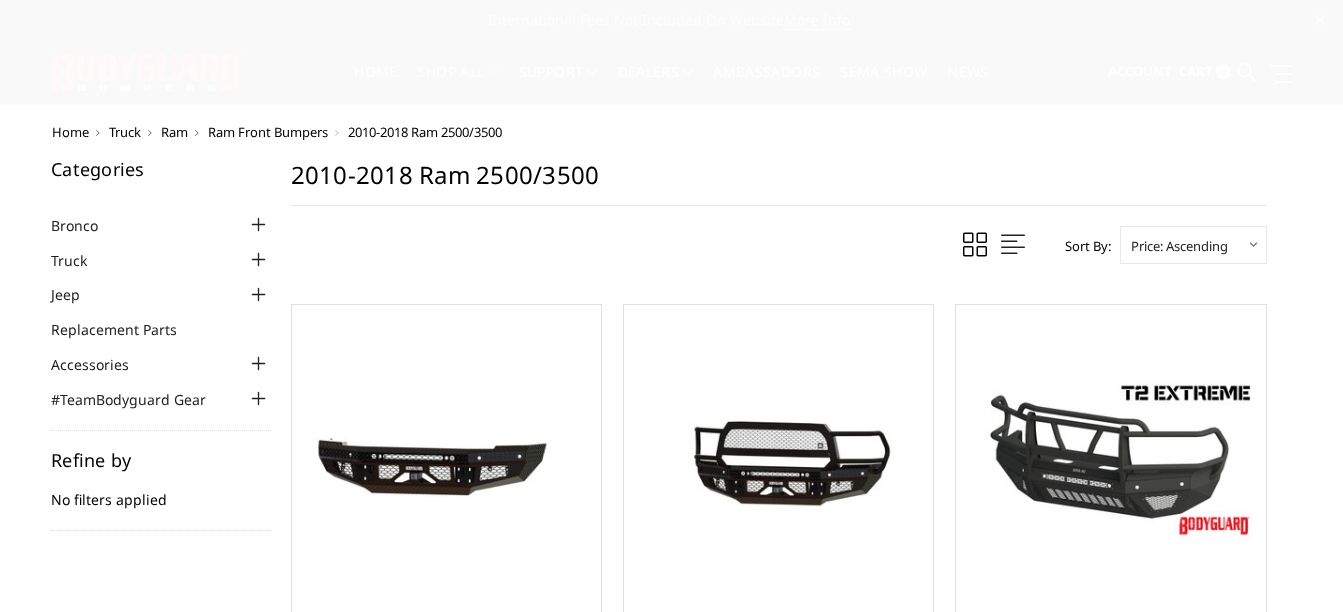 scroll, scrollTop: 0, scrollLeft: 0, axis: both 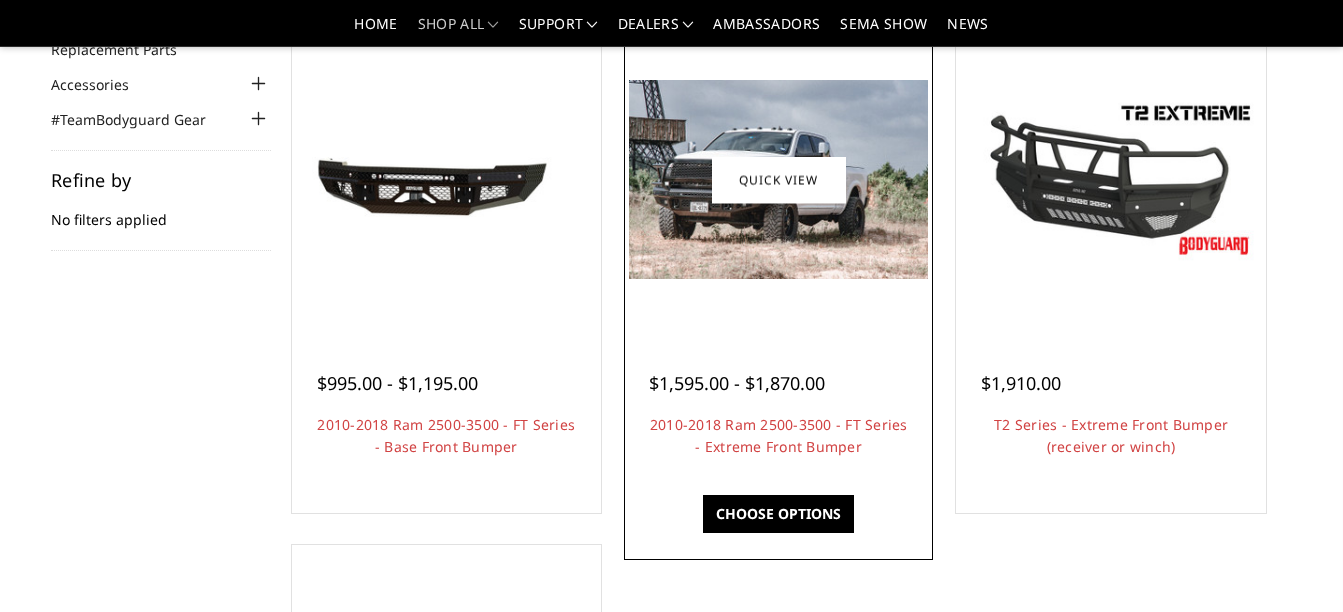 click at bounding box center (778, 179) 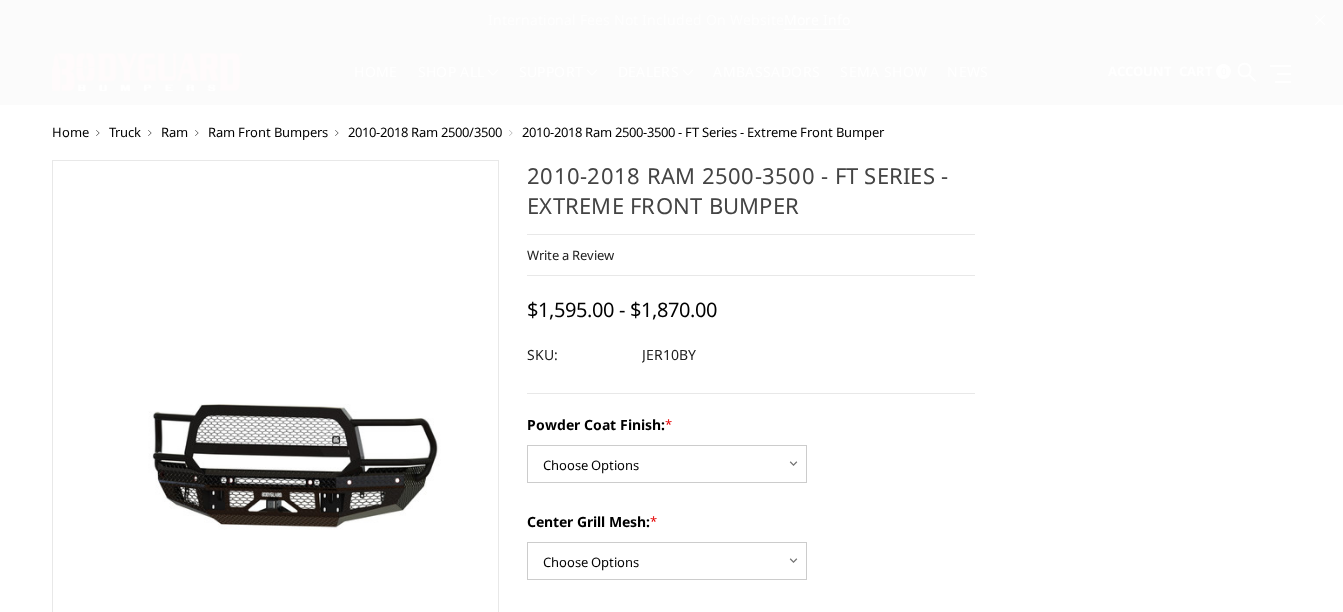 scroll, scrollTop: 0, scrollLeft: 0, axis: both 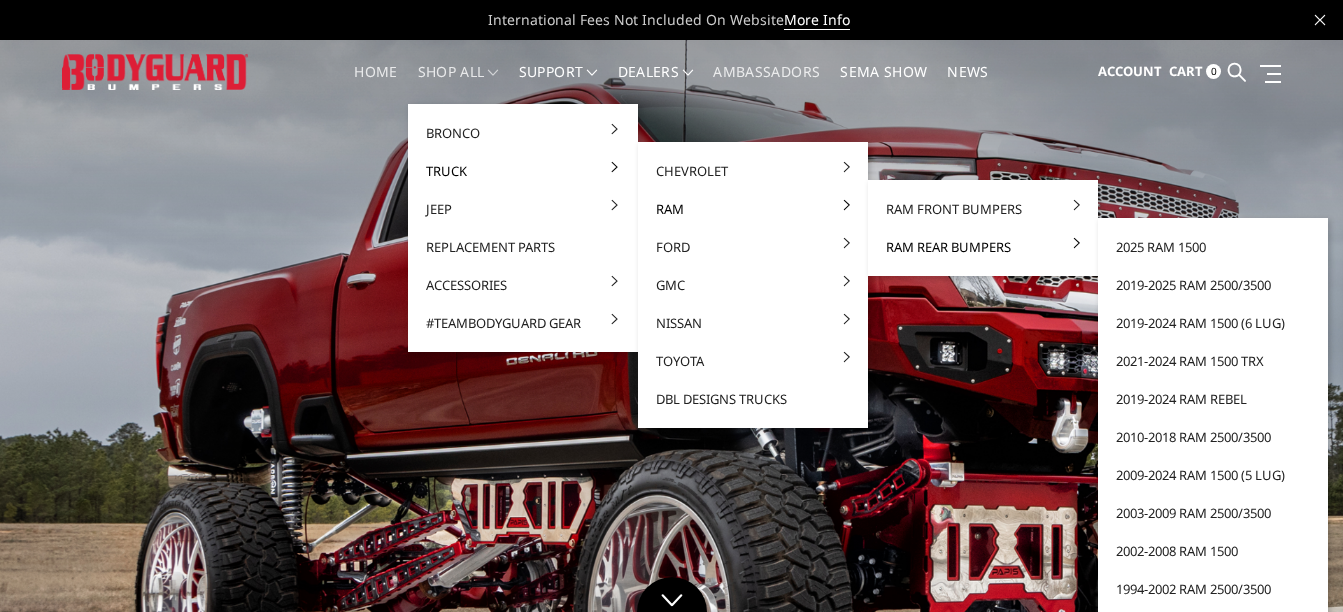 click on "Ram Rear Bumpers" at bounding box center (983, 247) 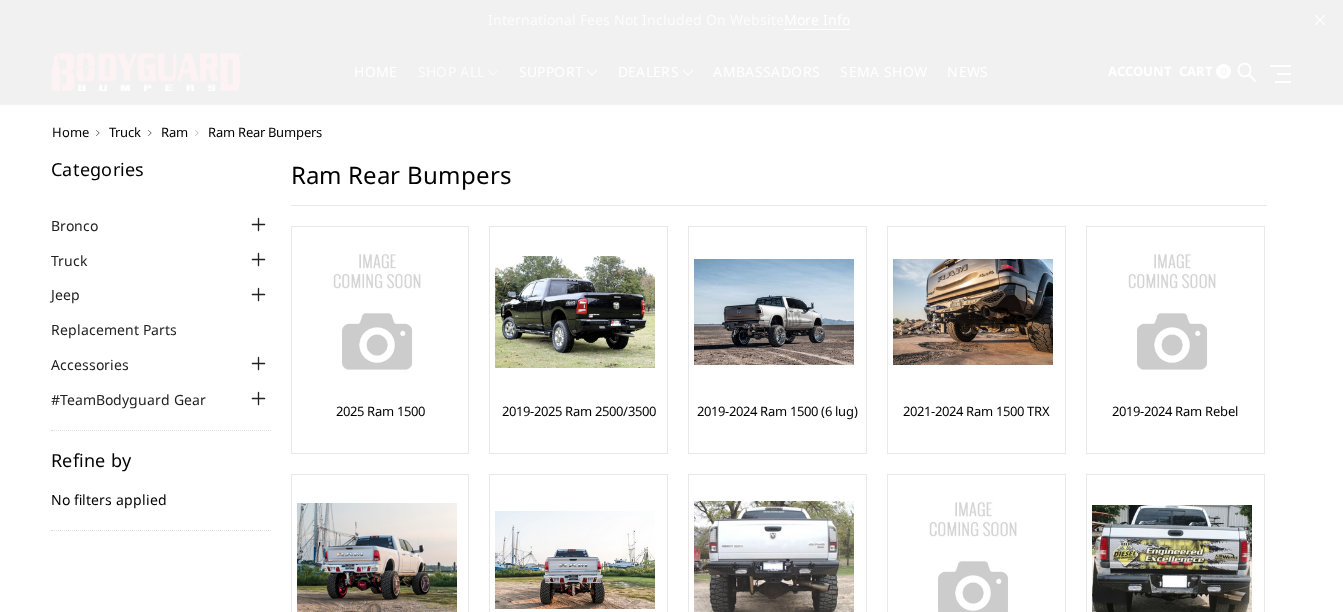 scroll, scrollTop: 0, scrollLeft: 0, axis: both 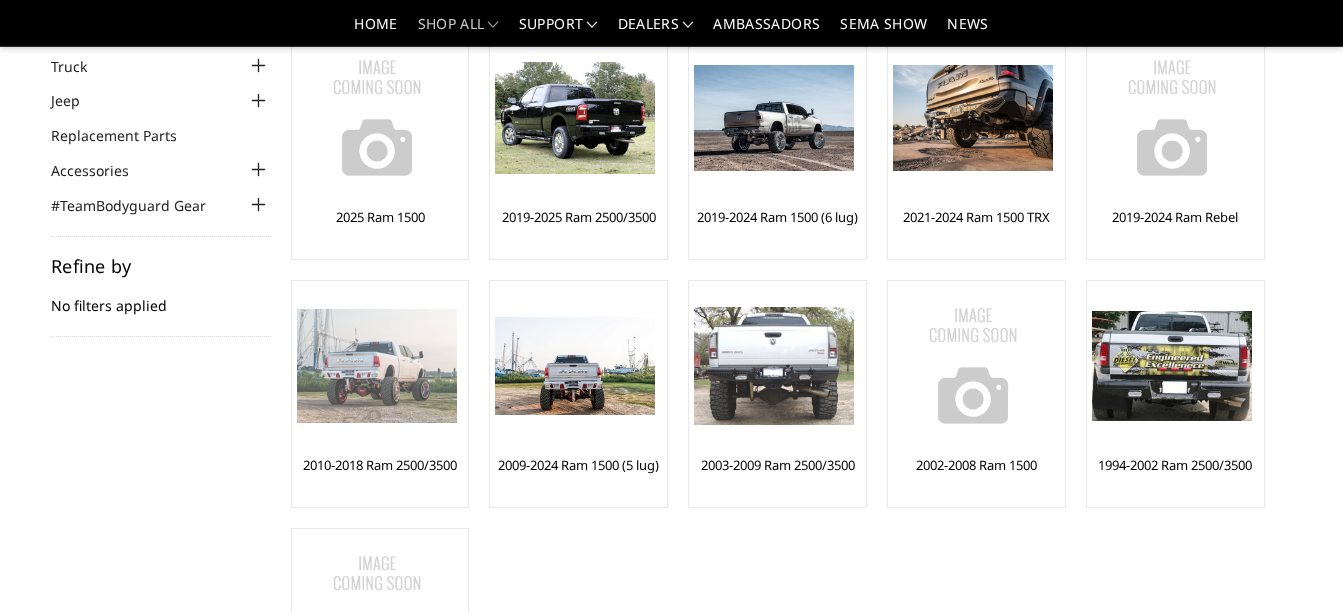 click on "2010-2018 Ram 2500/3500" at bounding box center [380, 465] 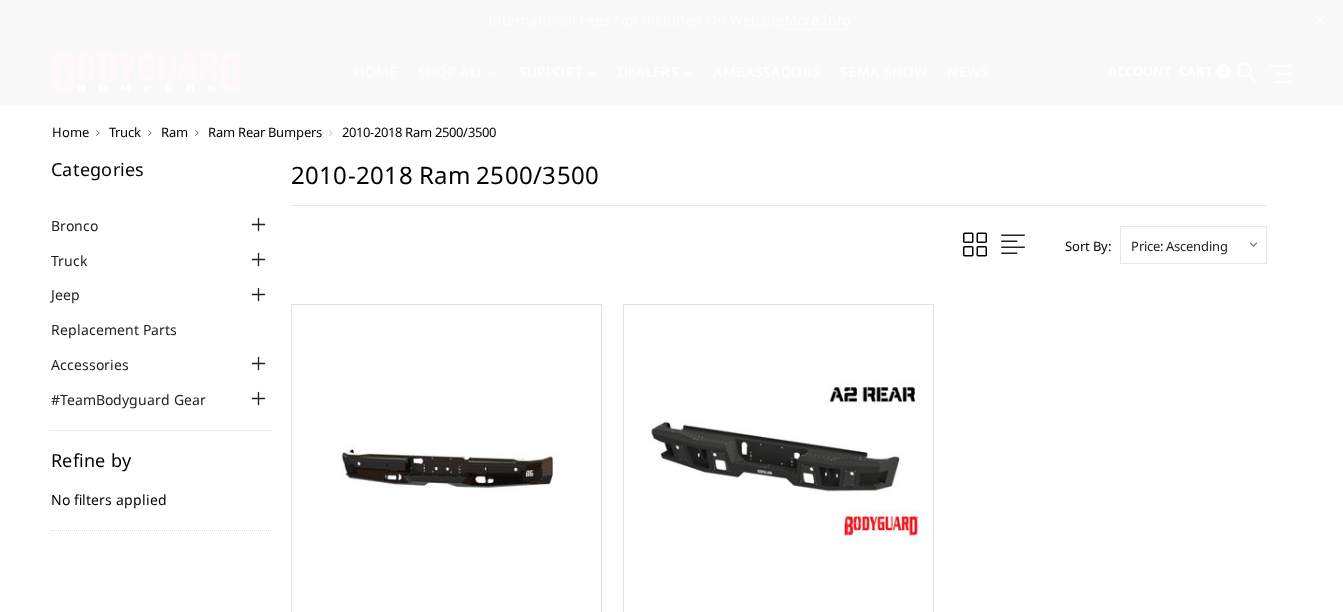 scroll, scrollTop: 0, scrollLeft: 0, axis: both 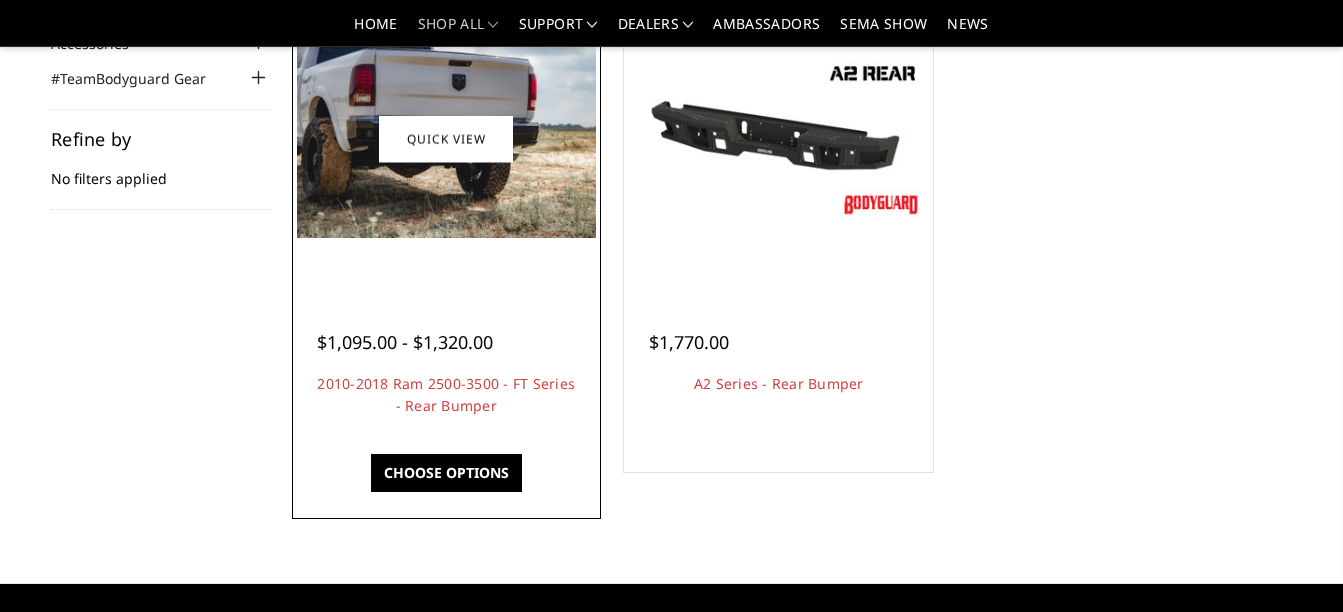 click on "$1,095.00 - $1,320.00" at bounding box center [405, 342] 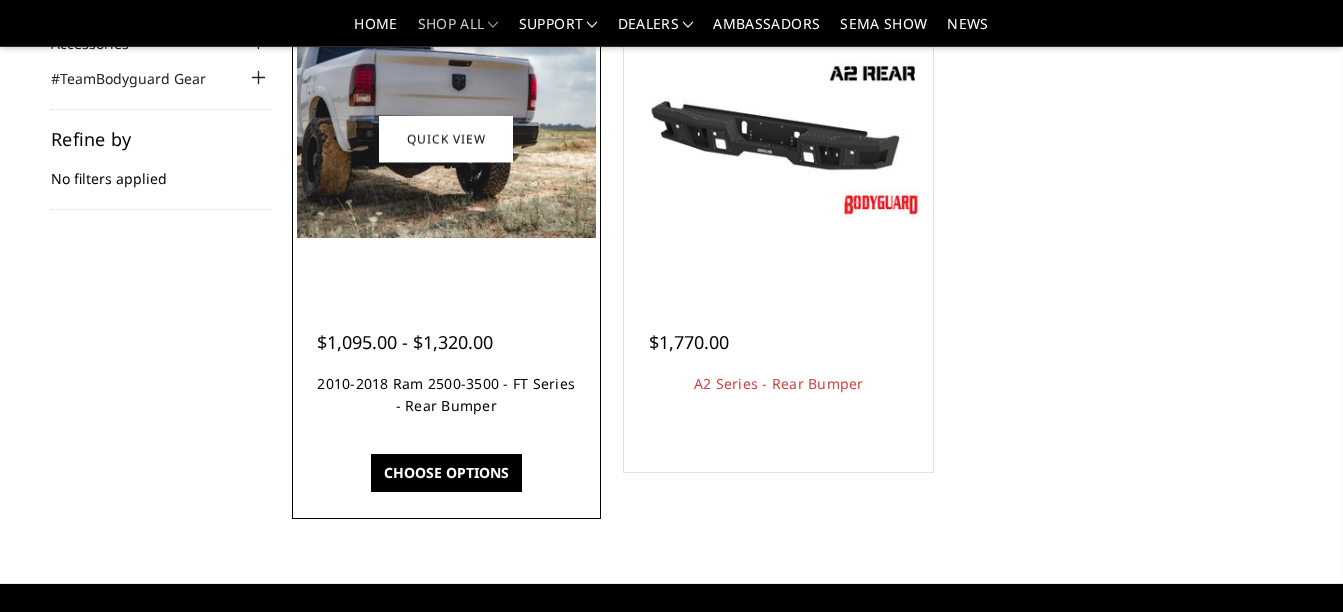 click on "2010-2018 Ram 2500-3500 - FT Series - Rear Bumper" at bounding box center (446, 394) 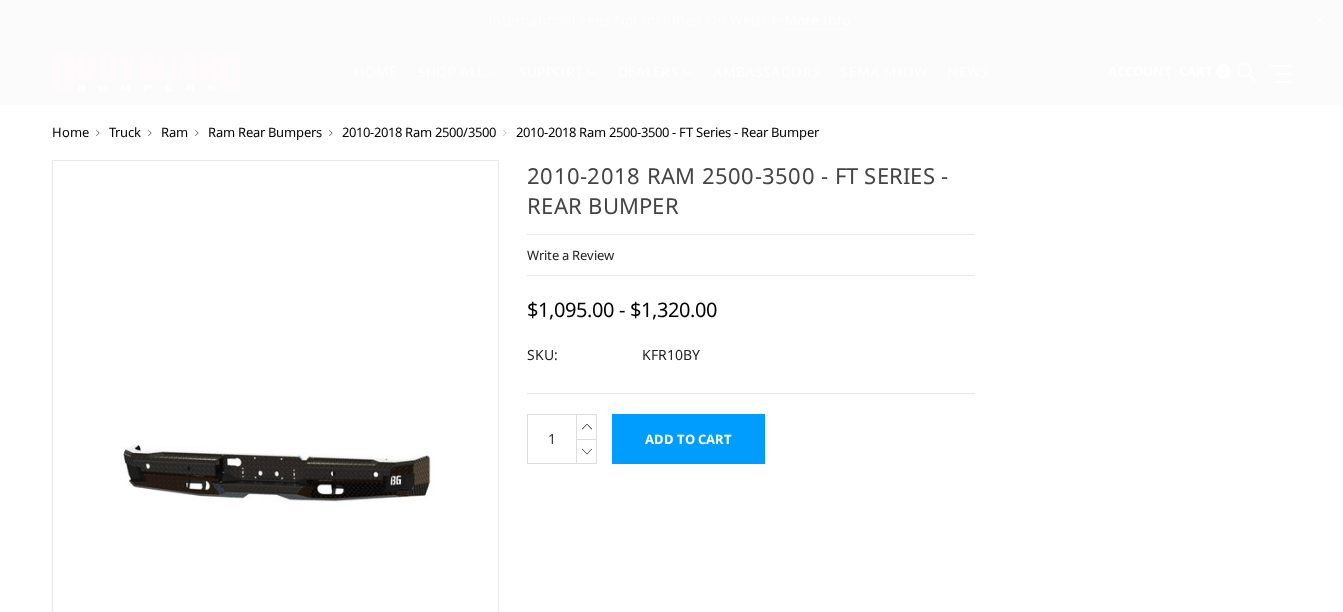 scroll, scrollTop: 0, scrollLeft: 0, axis: both 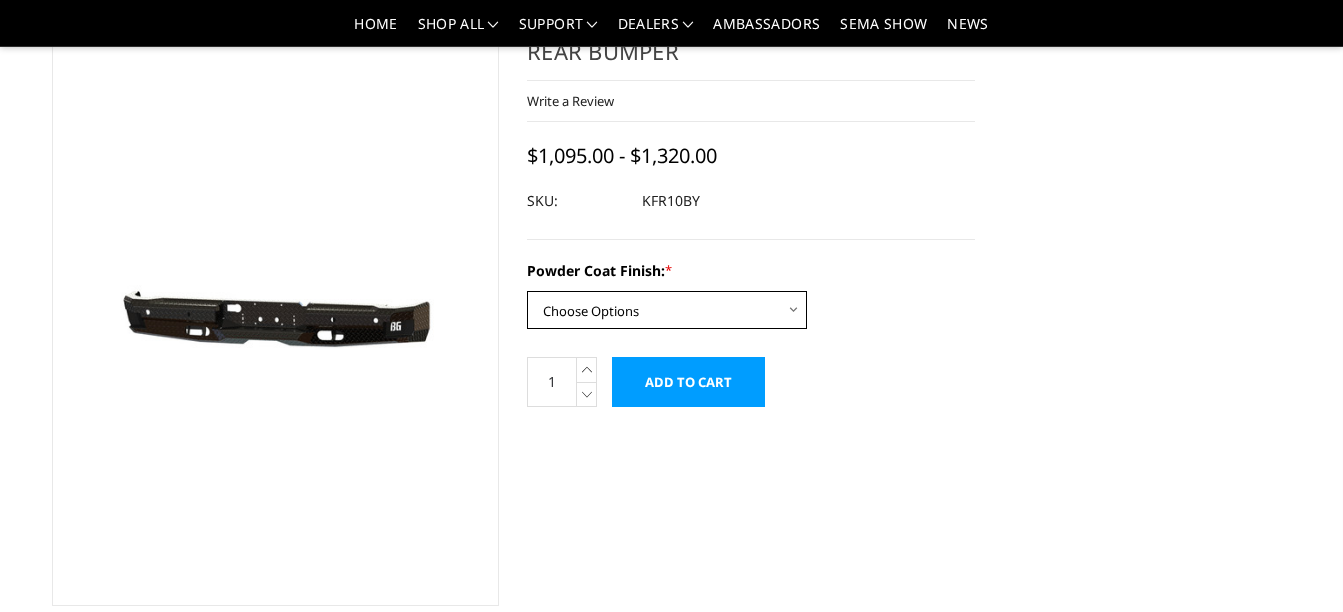 click on "Choose Options
Bare Metal
Gloss Black Powder Coat
Textured Black Powder Coat" at bounding box center [667, 310] 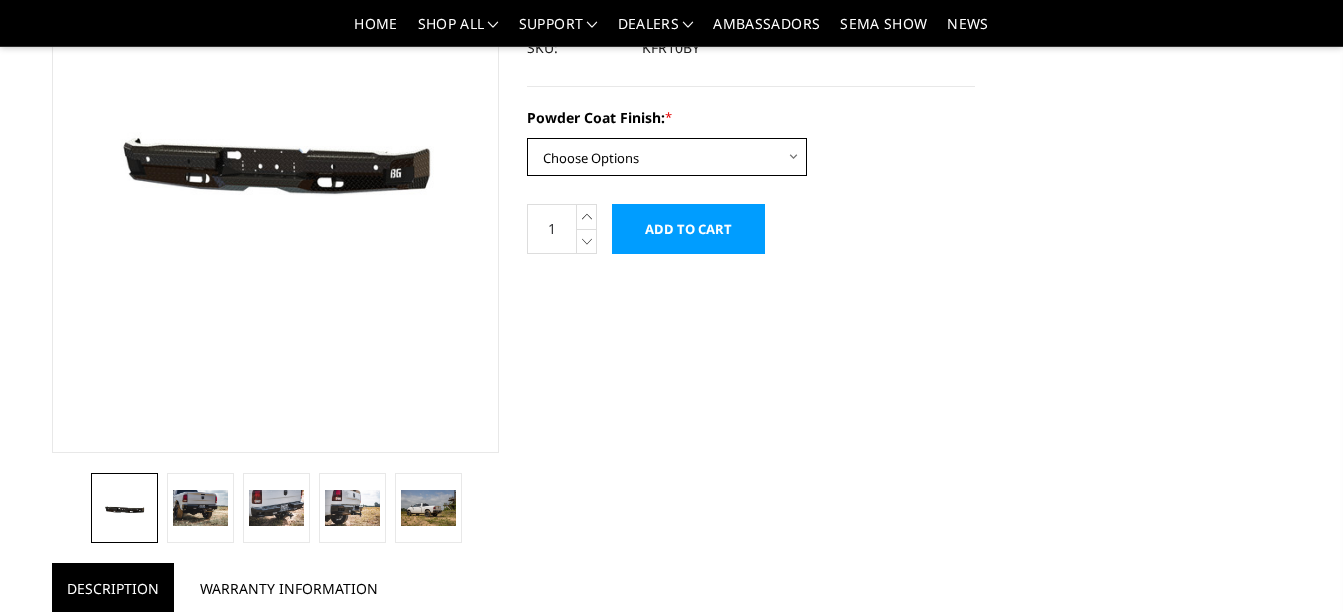 scroll, scrollTop: 247, scrollLeft: 0, axis: vertical 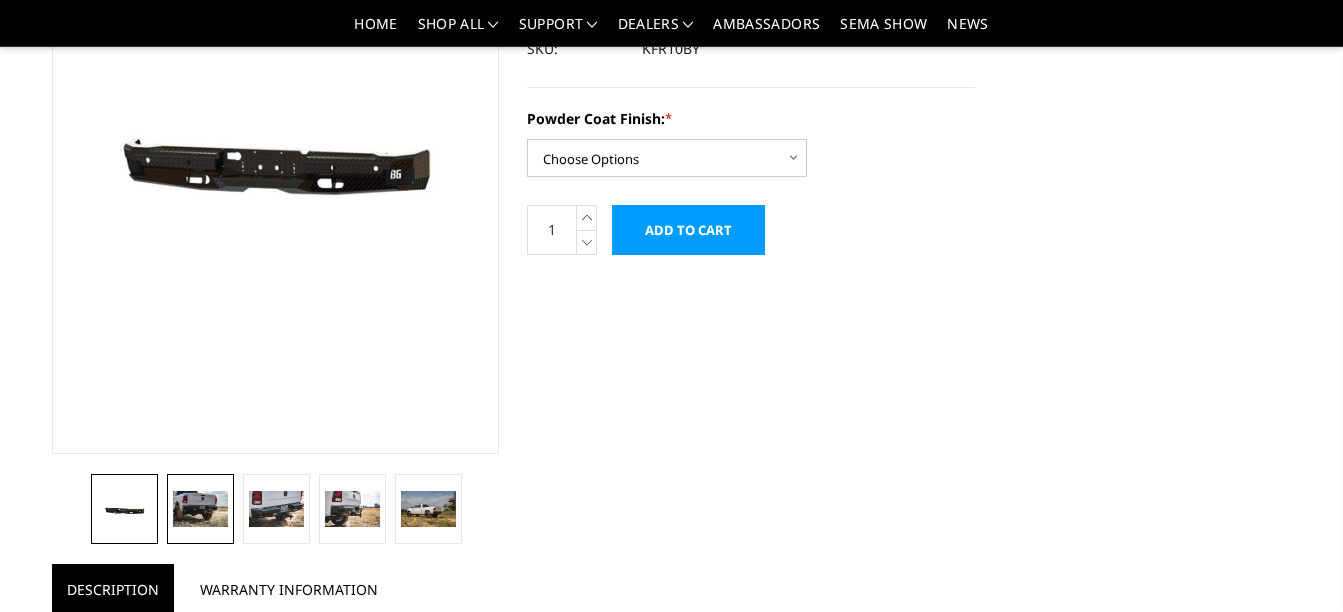 click at bounding box center [200, 509] 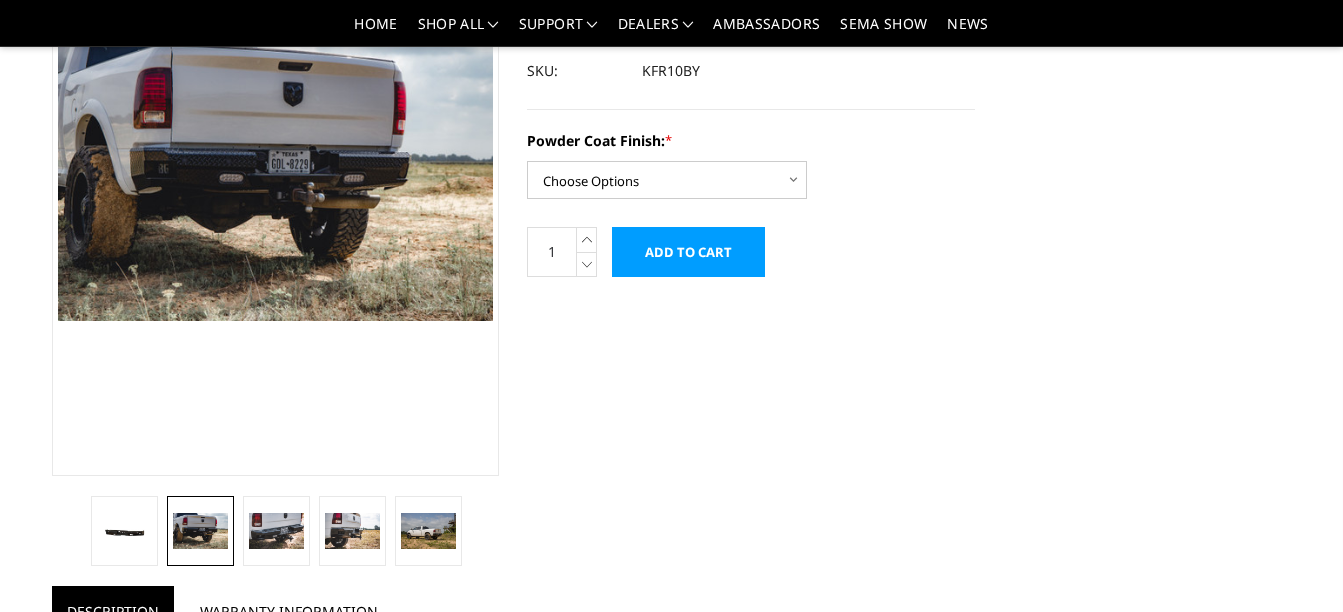 scroll, scrollTop: 226, scrollLeft: 0, axis: vertical 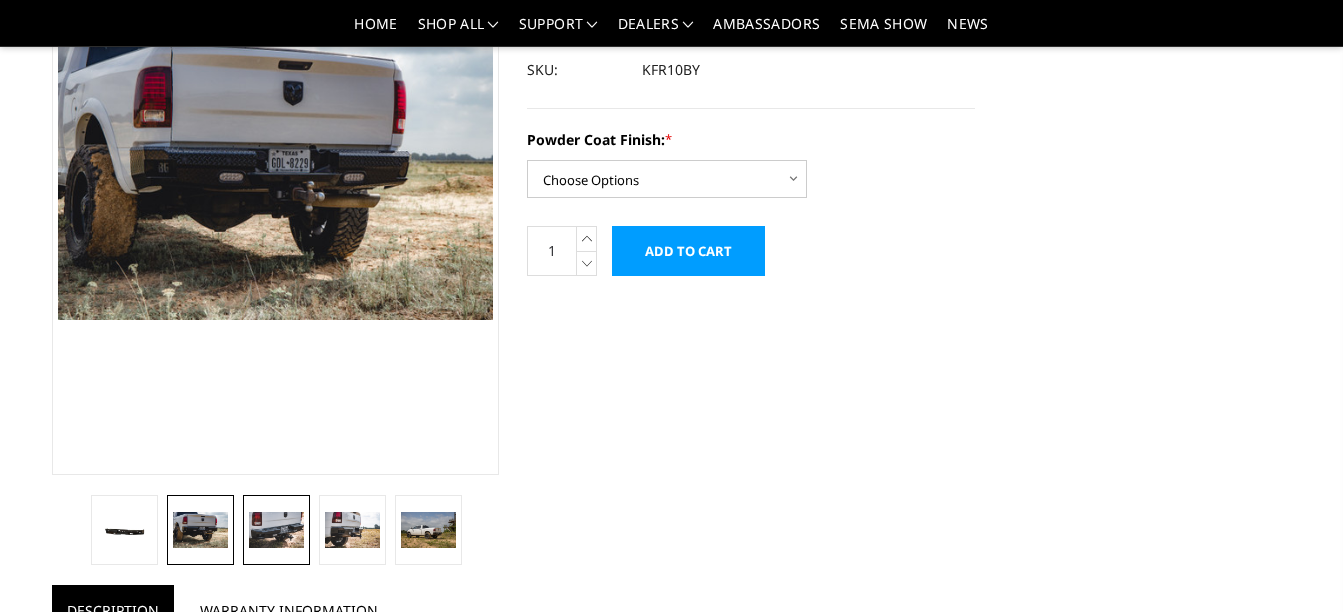 click at bounding box center (276, 530) 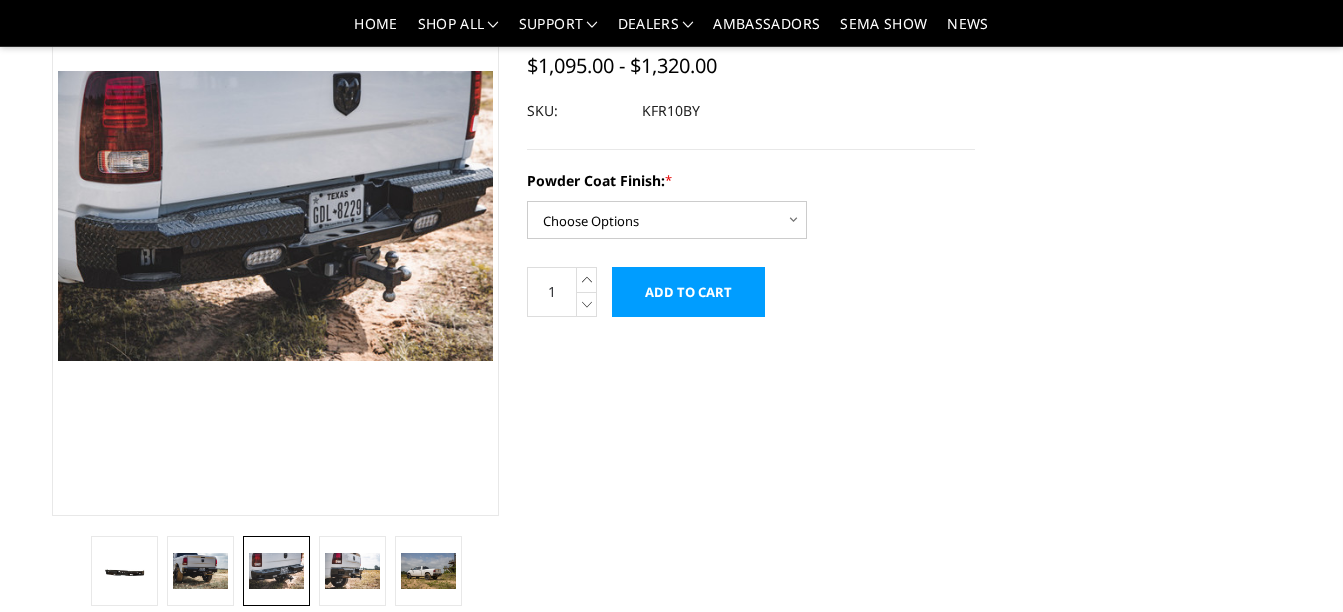 scroll, scrollTop: 184, scrollLeft: 0, axis: vertical 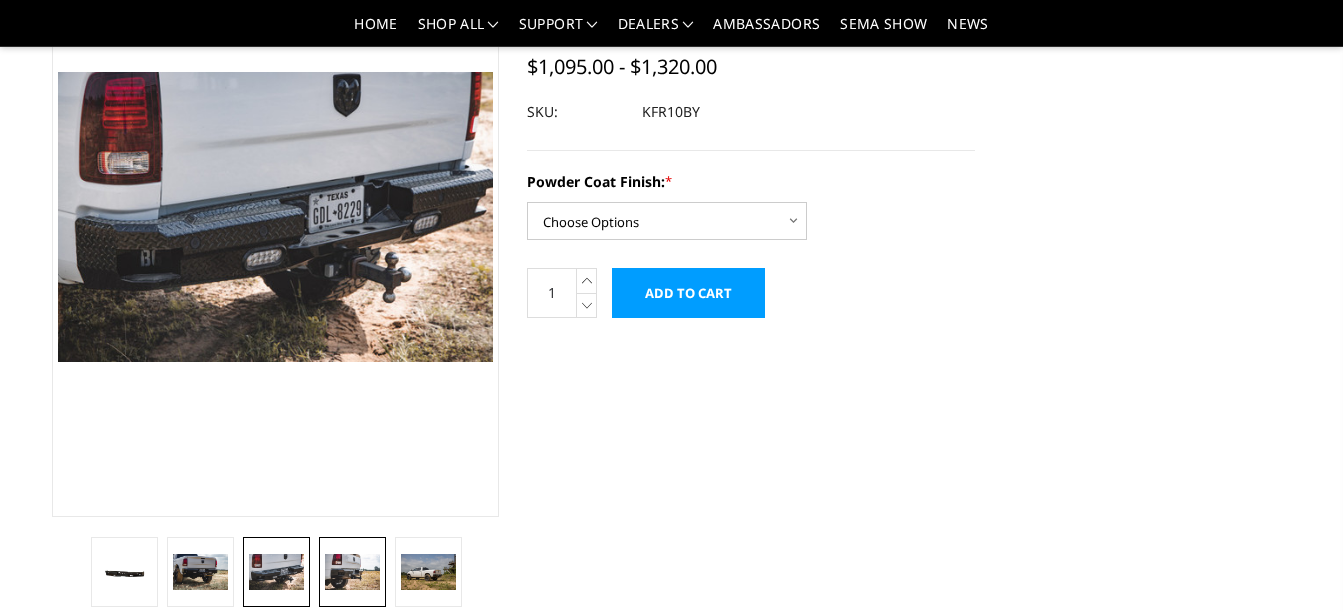 click at bounding box center [352, 572] 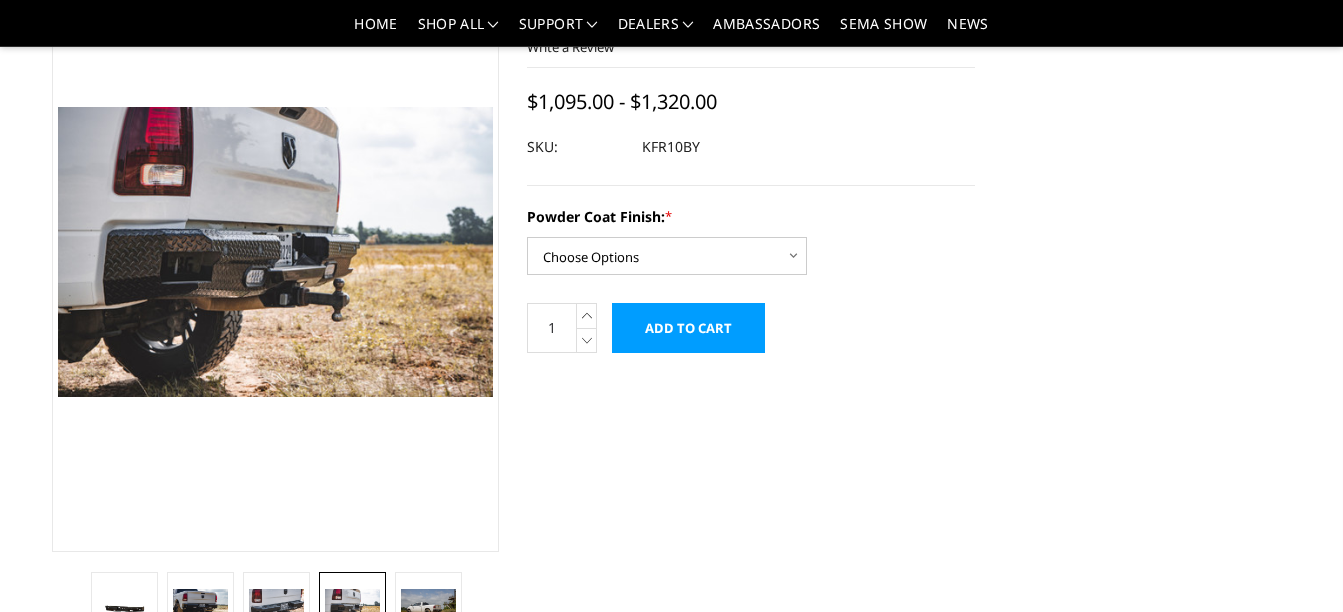 scroll, scrollTop: 148, scrollLeft: 0, axis: vertical 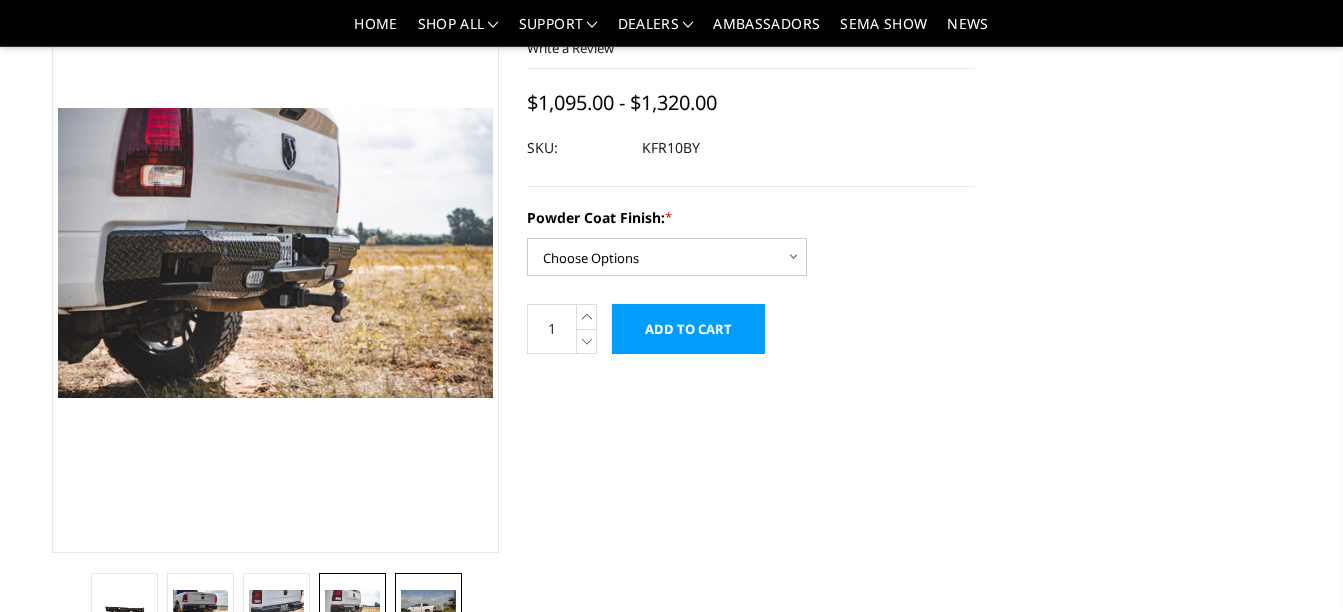 click at bounding box center (428, 608) 